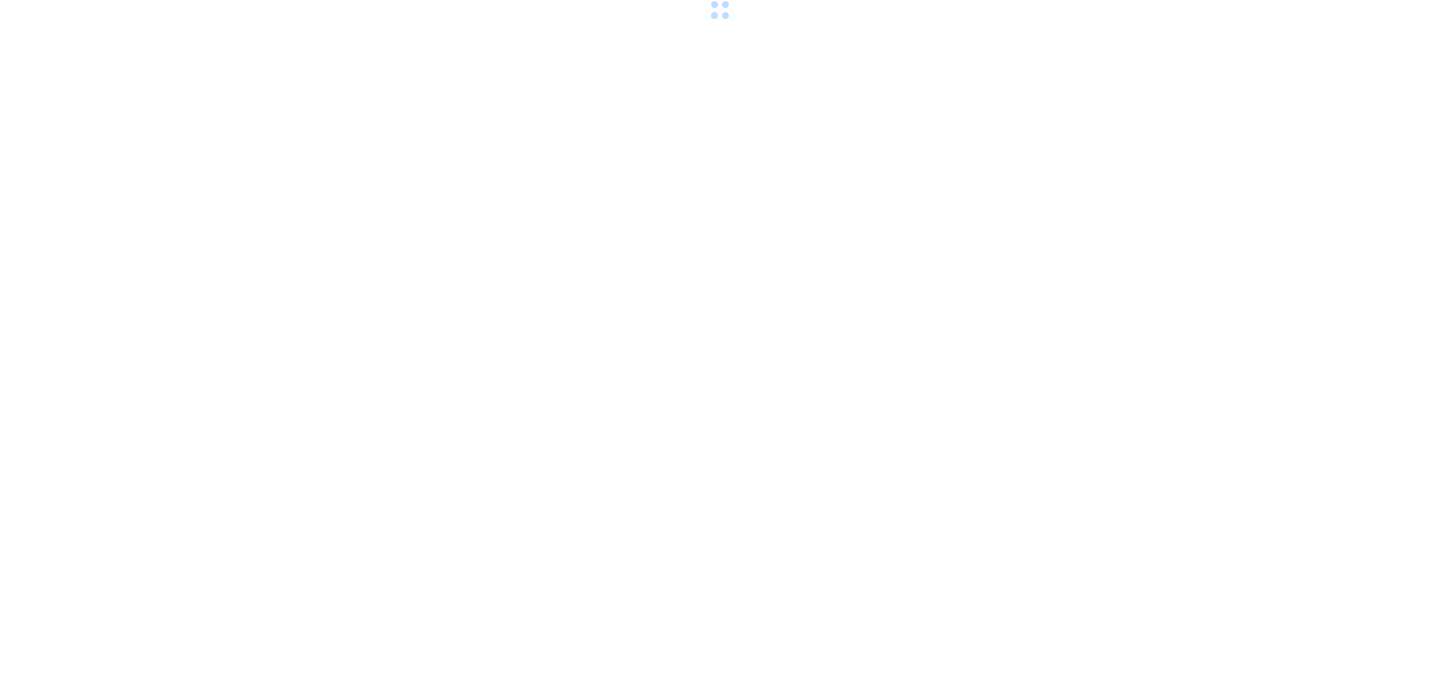 scroll, scrollTop: 0, scrollLeft: 0, axis: both 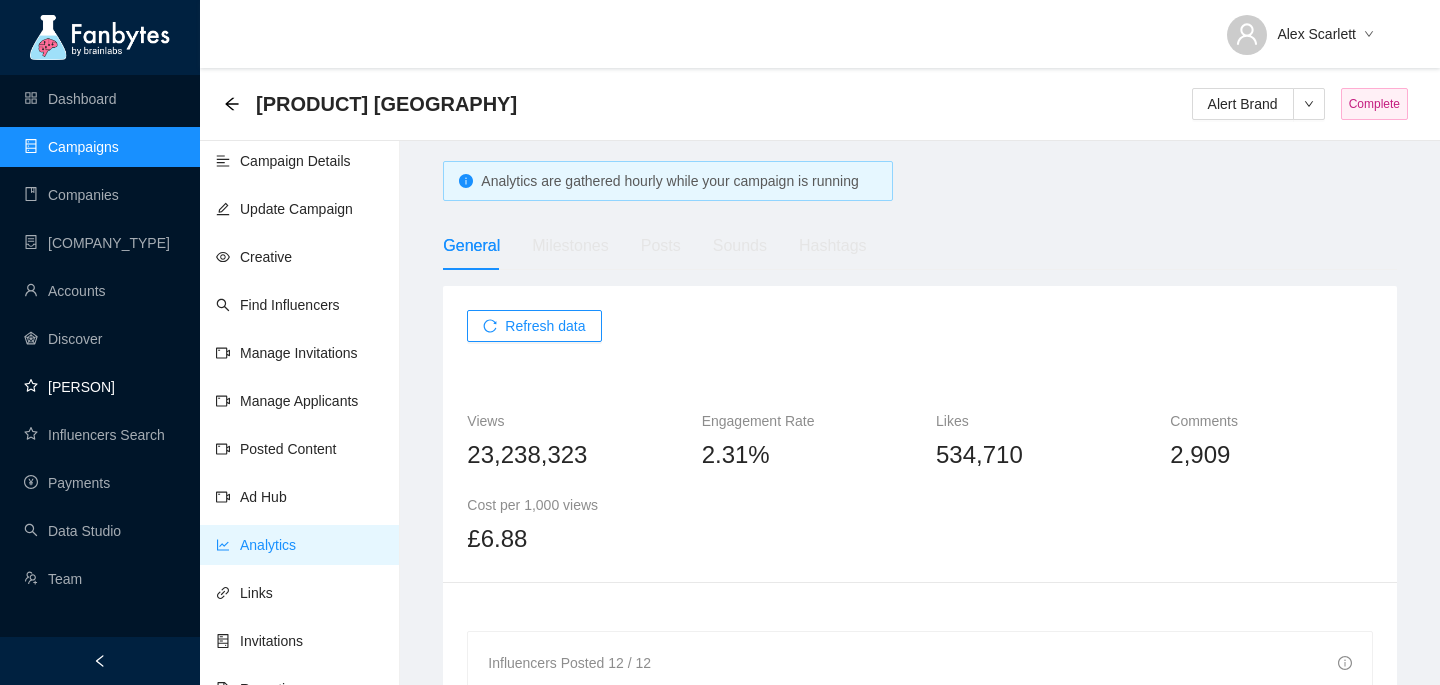 click on "[PERSON]" at bounding box center (69, 387) 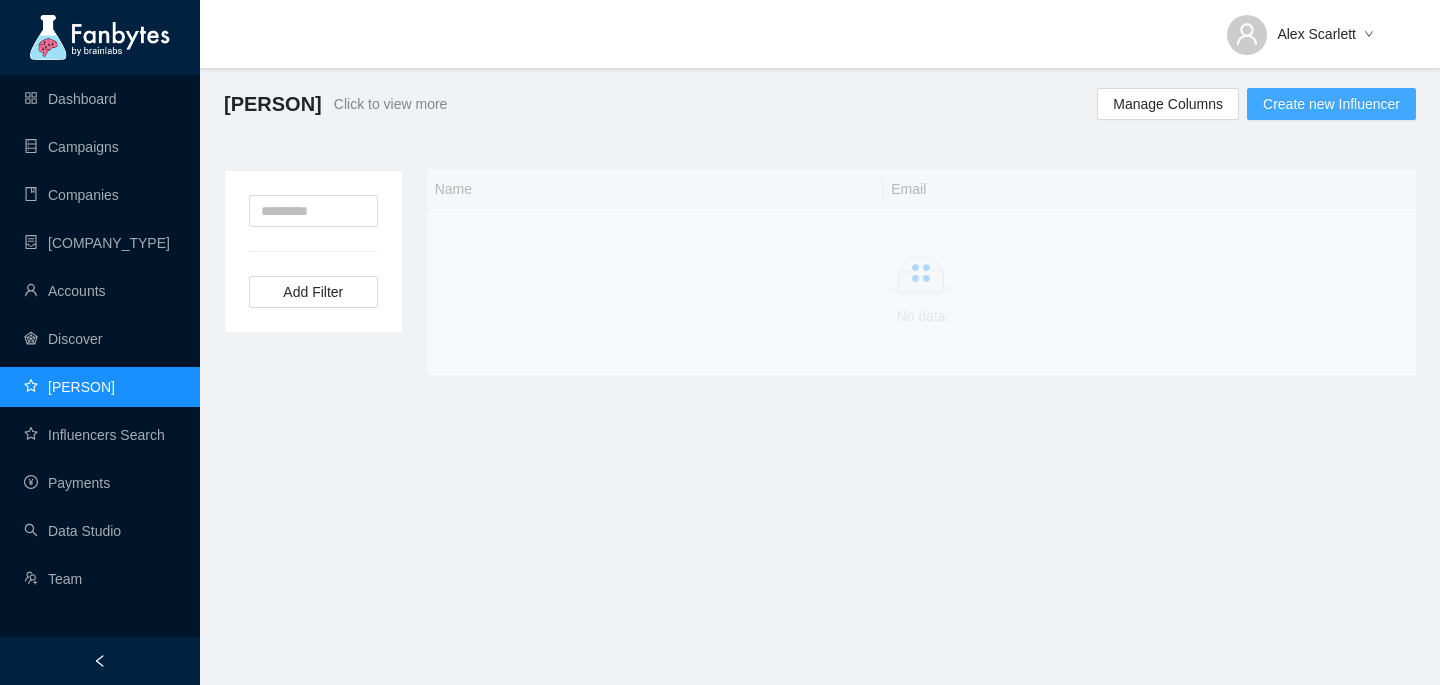 click on "Create new Influencer" at bounding box center (1331, 104) 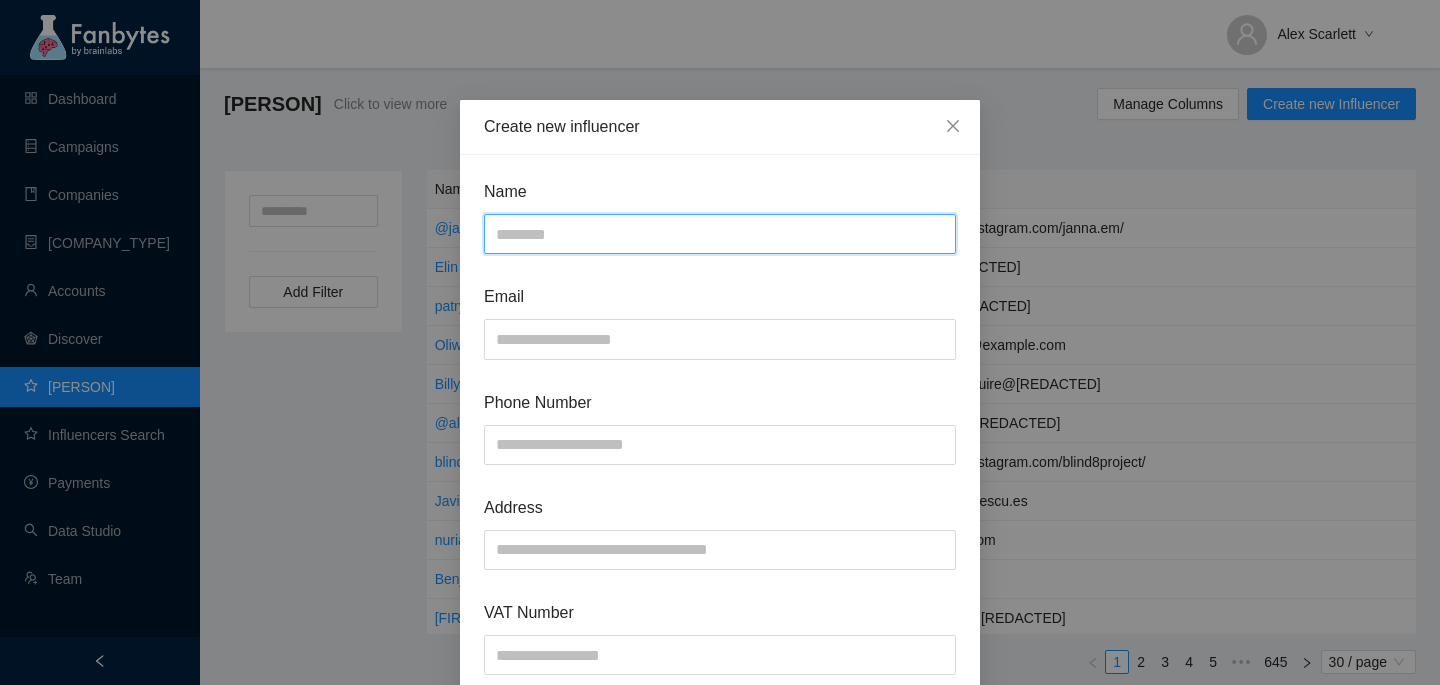 click at bounding box center (720, 234) 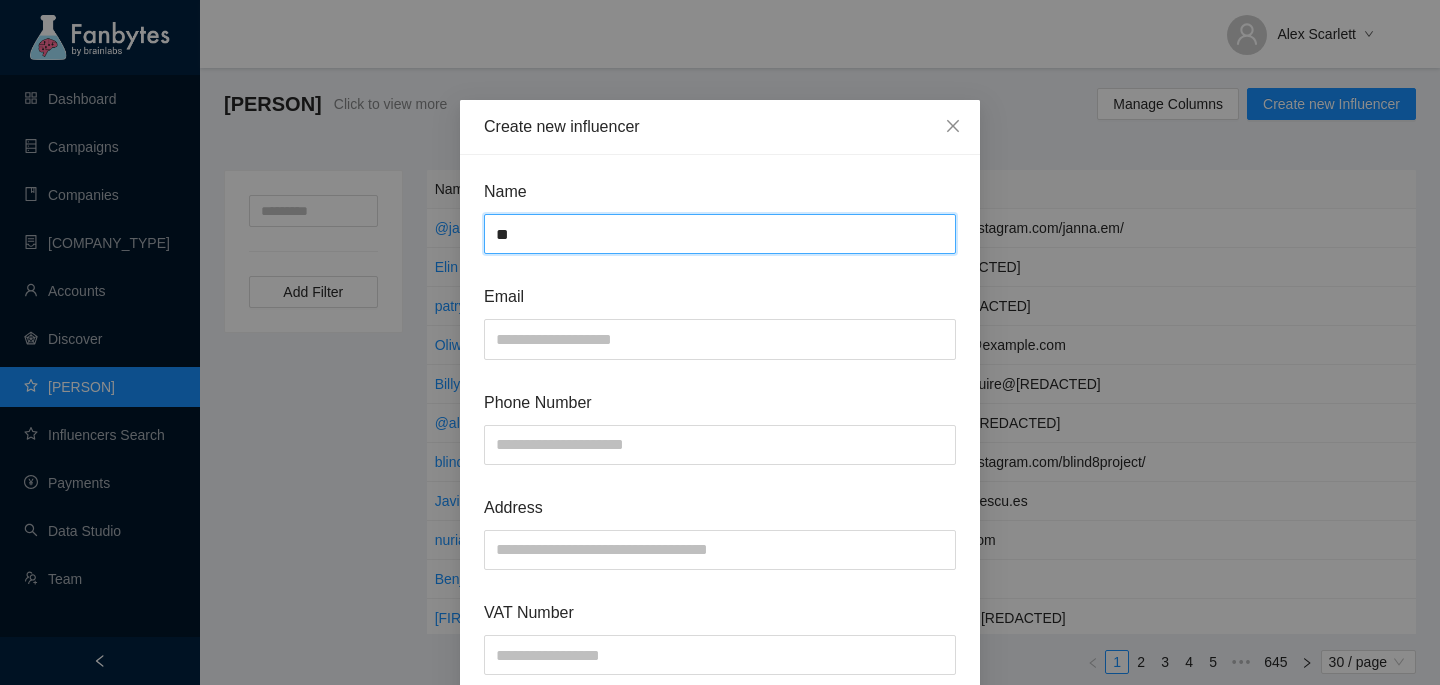 type on "*" 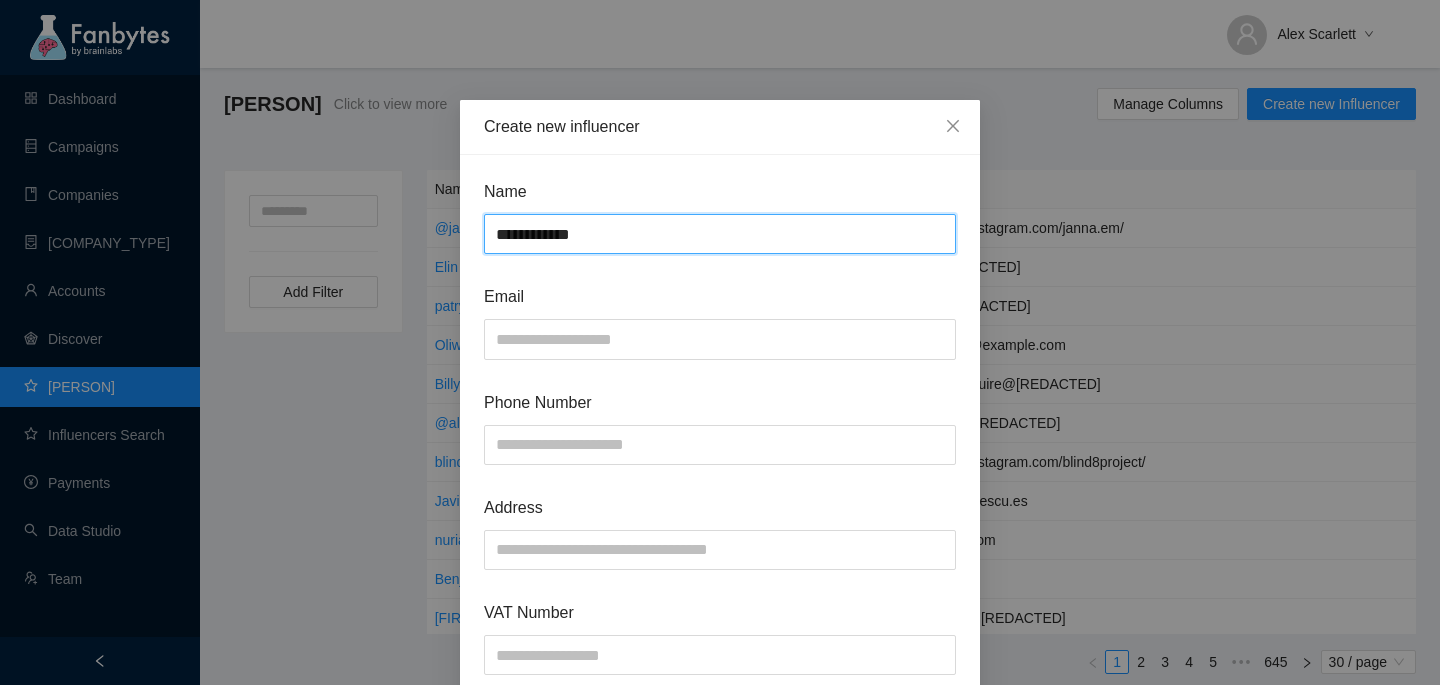 type on "**********" 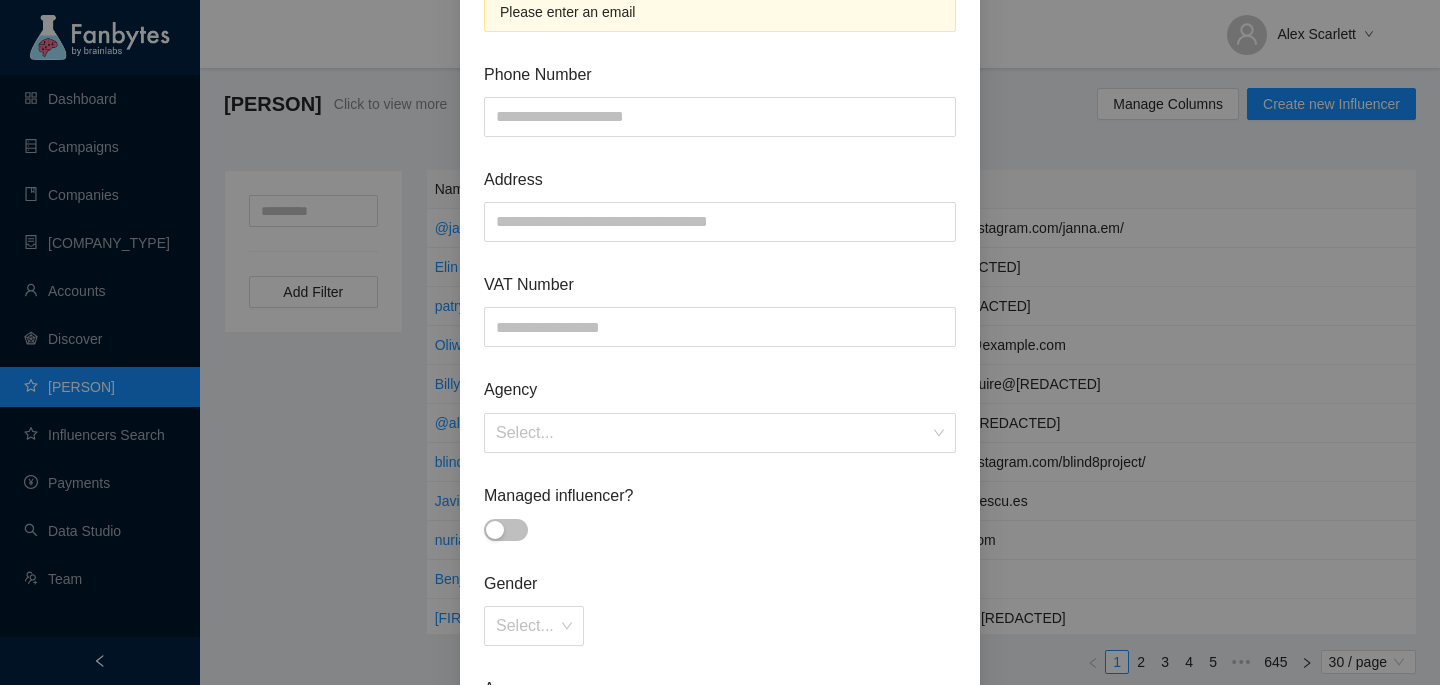 scroll, scrollTop: 0, scrollLeft: 0, axis: both 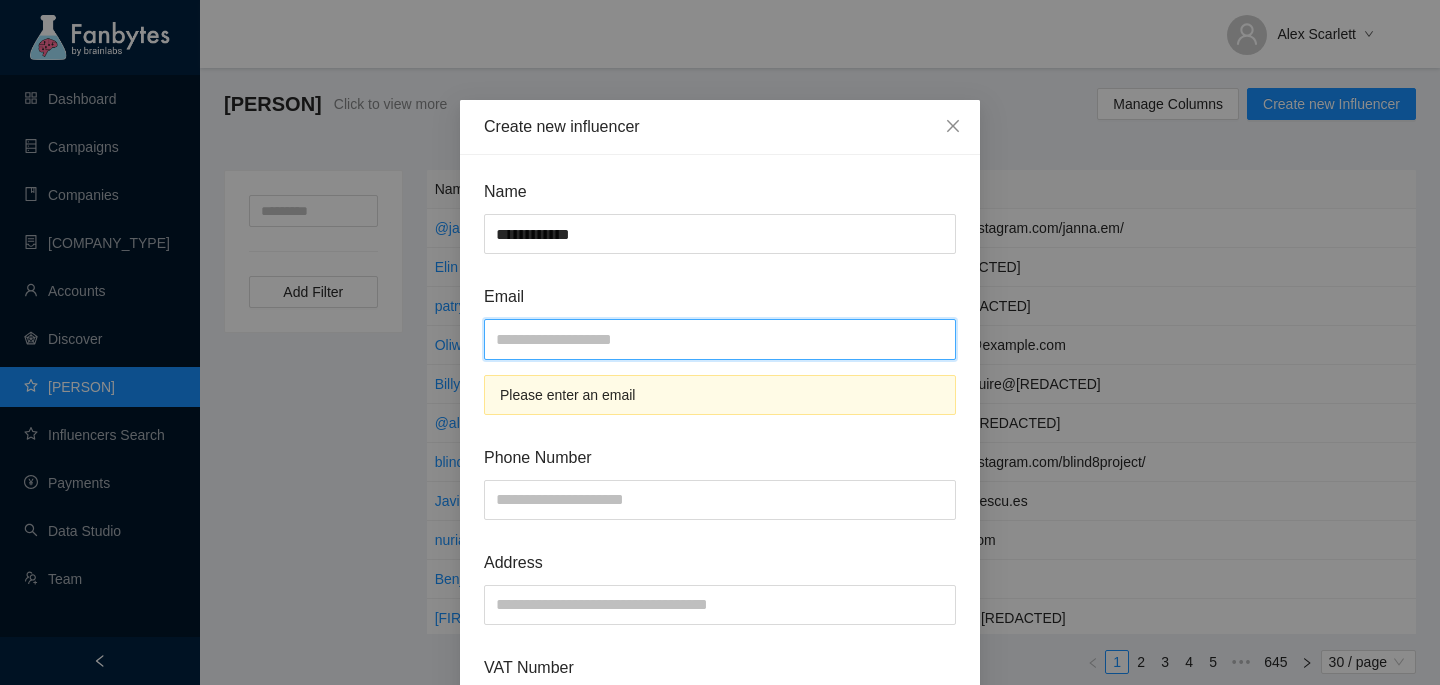 paste on "**********" 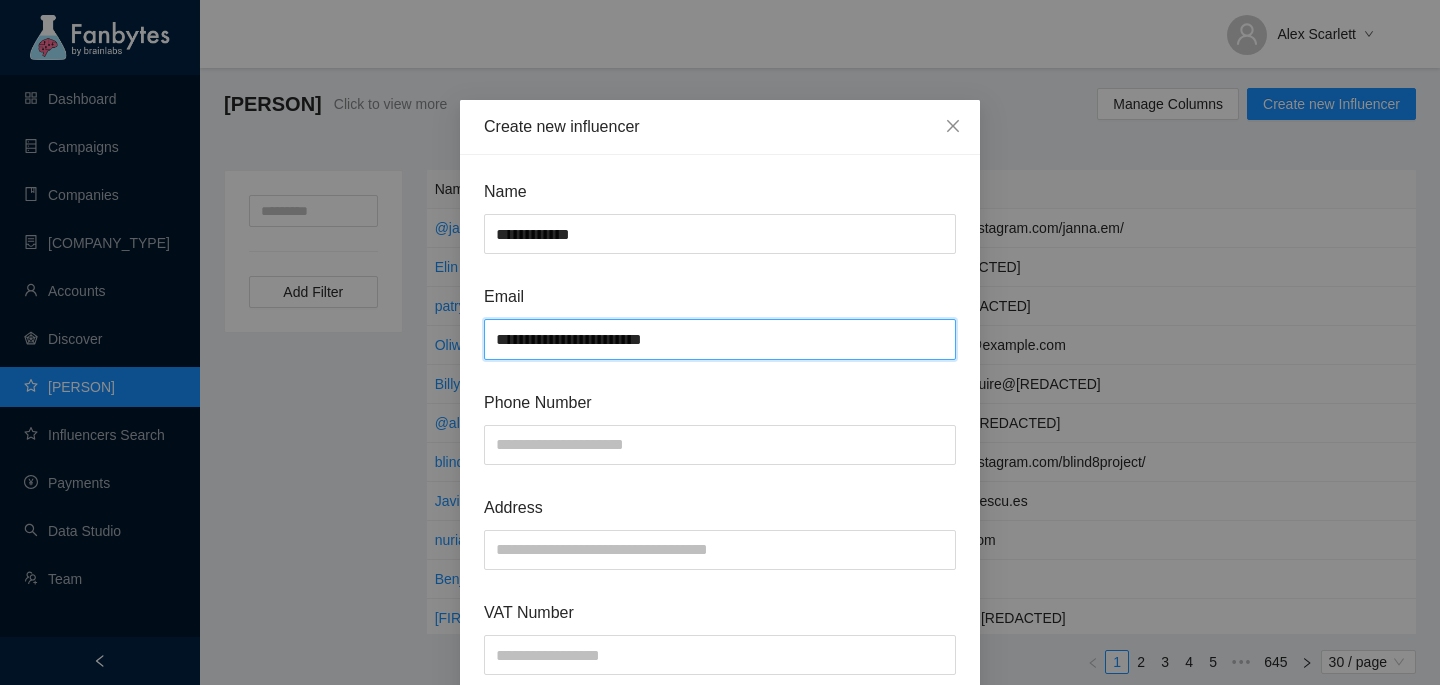 scroll, scrollTop: 835, scrollLeft: 0, axis: vertical 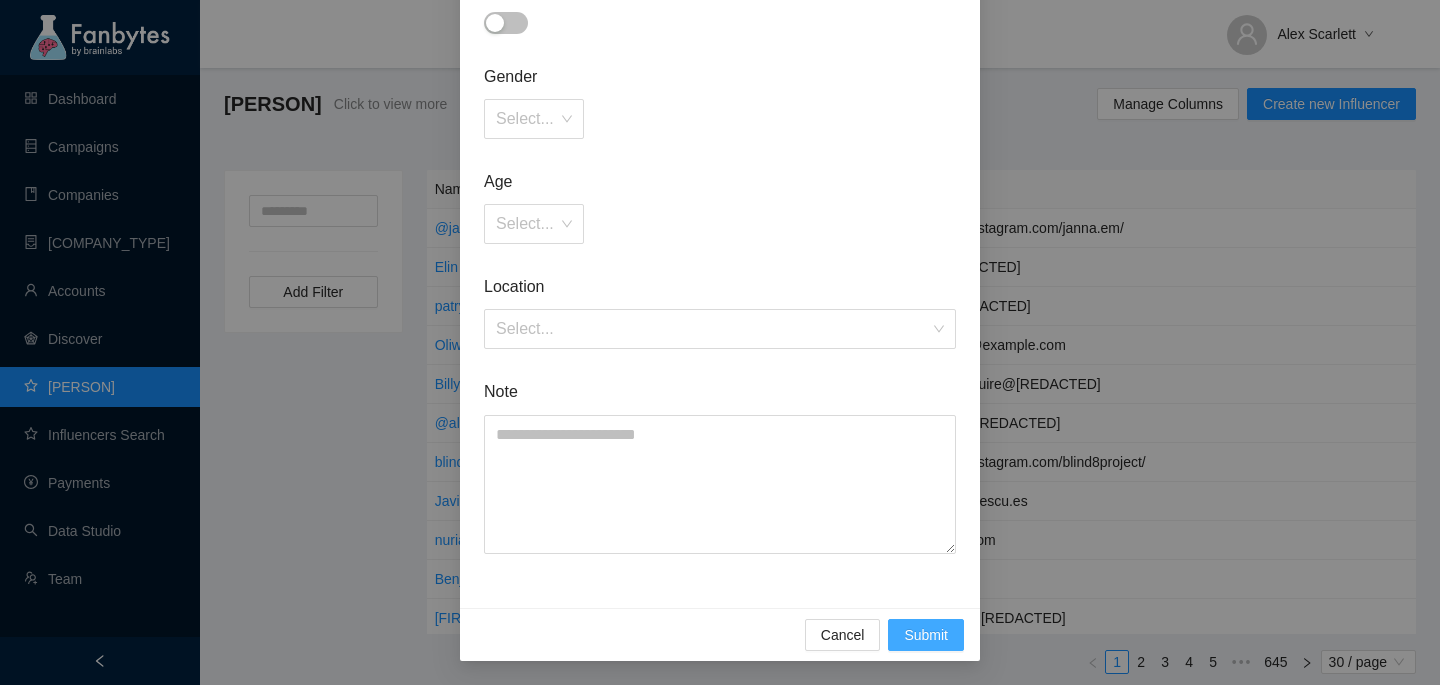 type on "**********" 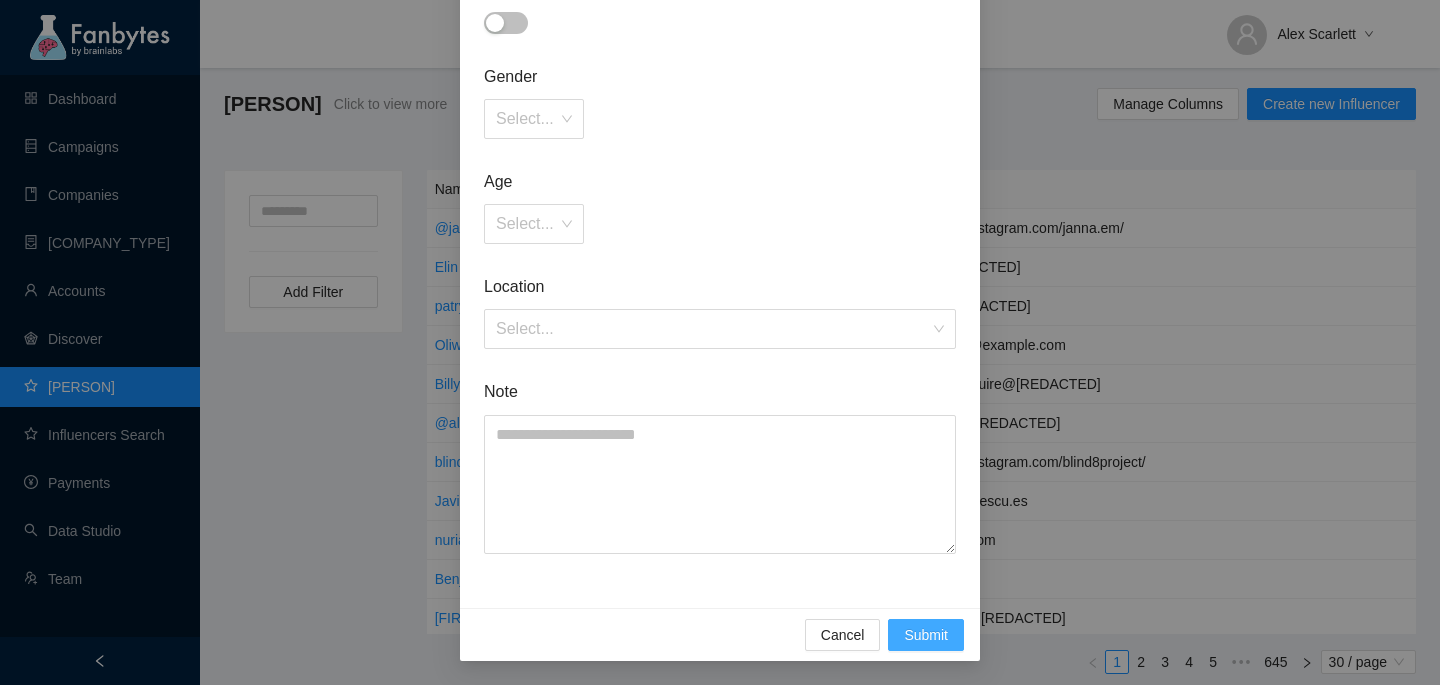 click on "Submit" at bounding box center (926, 635) 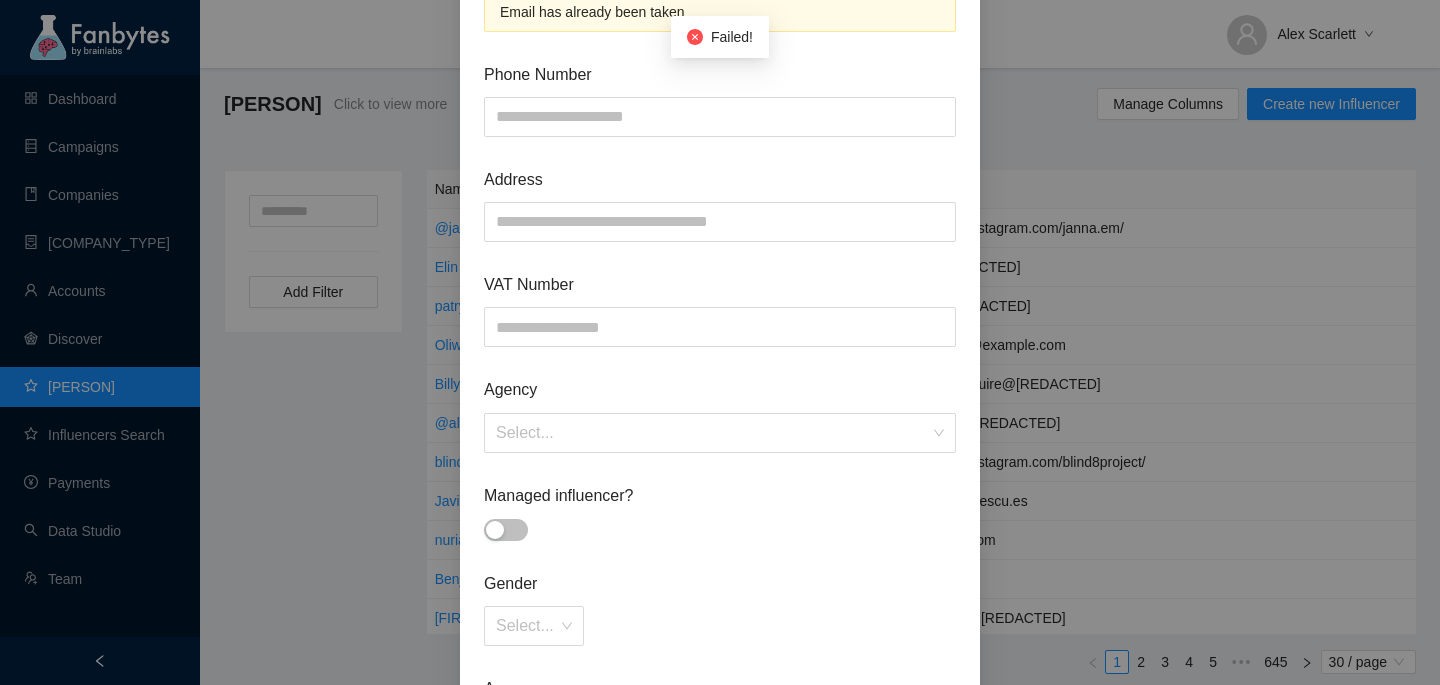 scroll, scrollTop: 0, scrollLeft: 0, axis: both 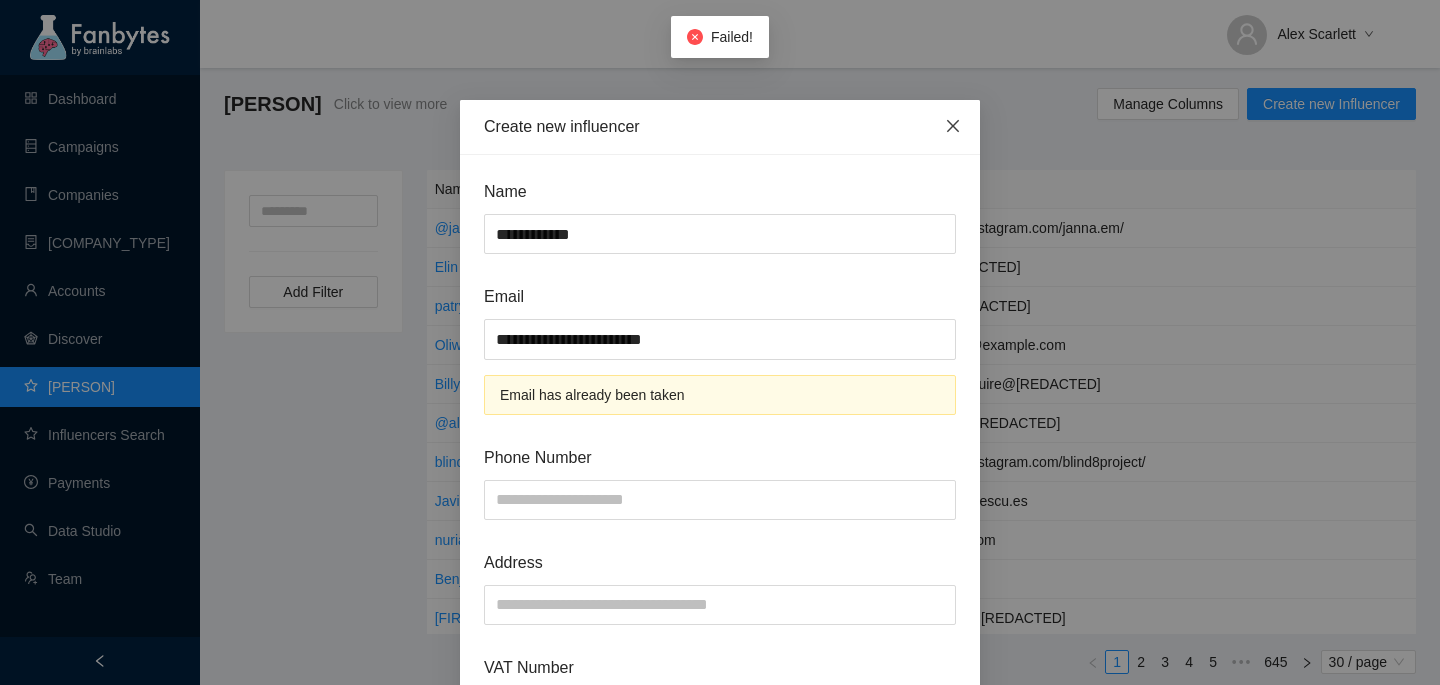 click 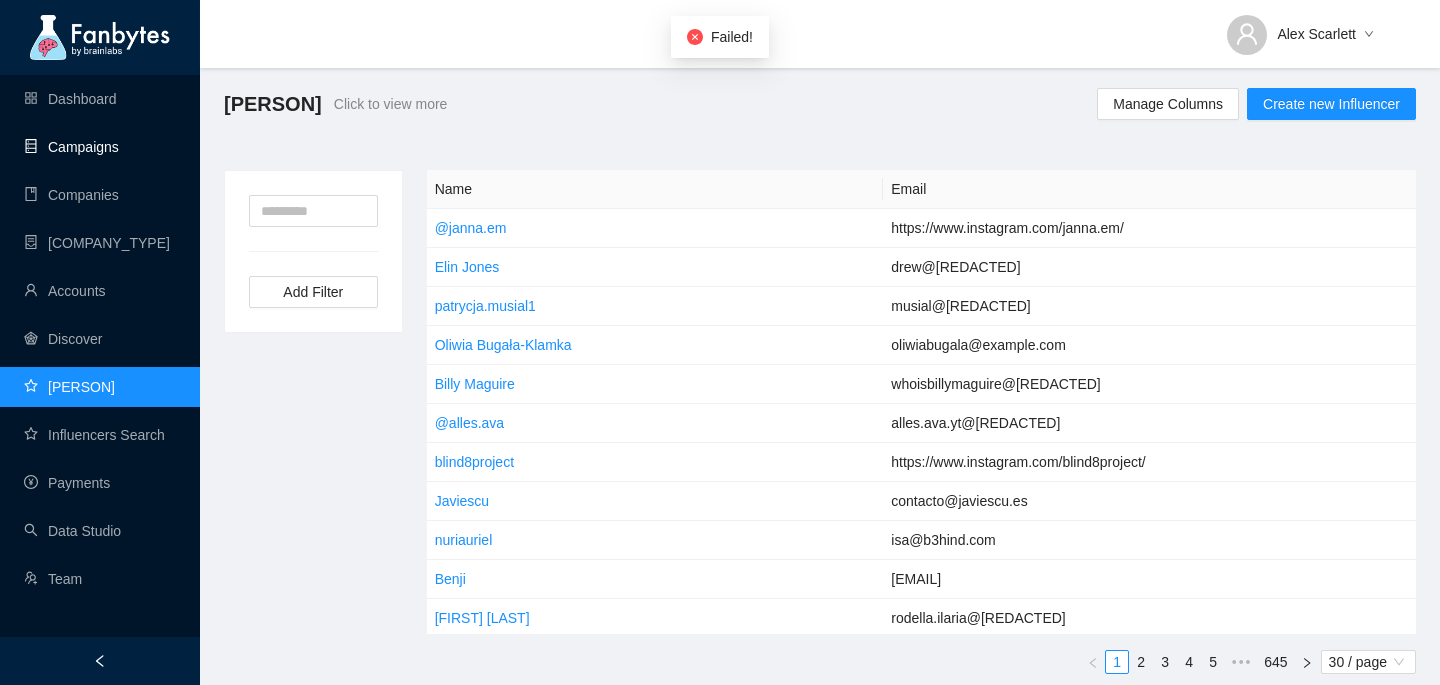 click on "Campaigns" at bounding box center [71, 147] 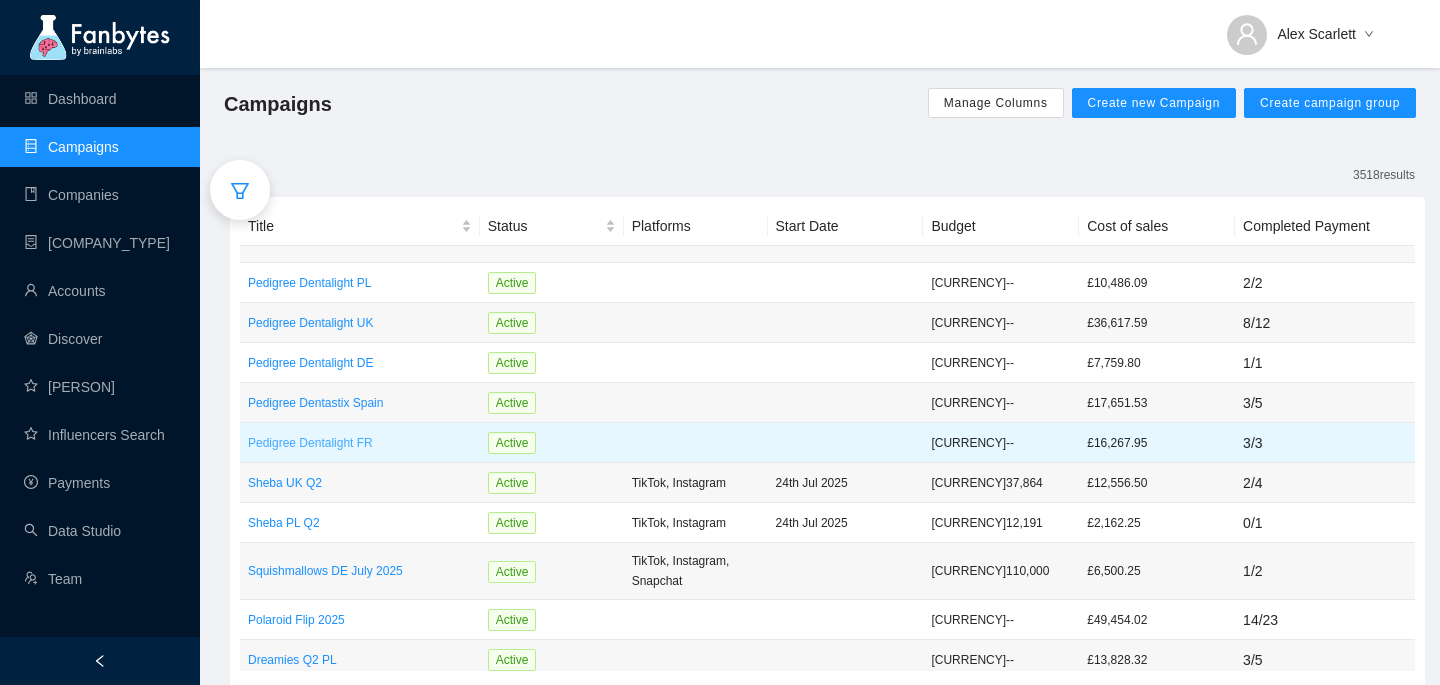 click on "Pedigree Dentalight FR" at bounding box center (360, 443) 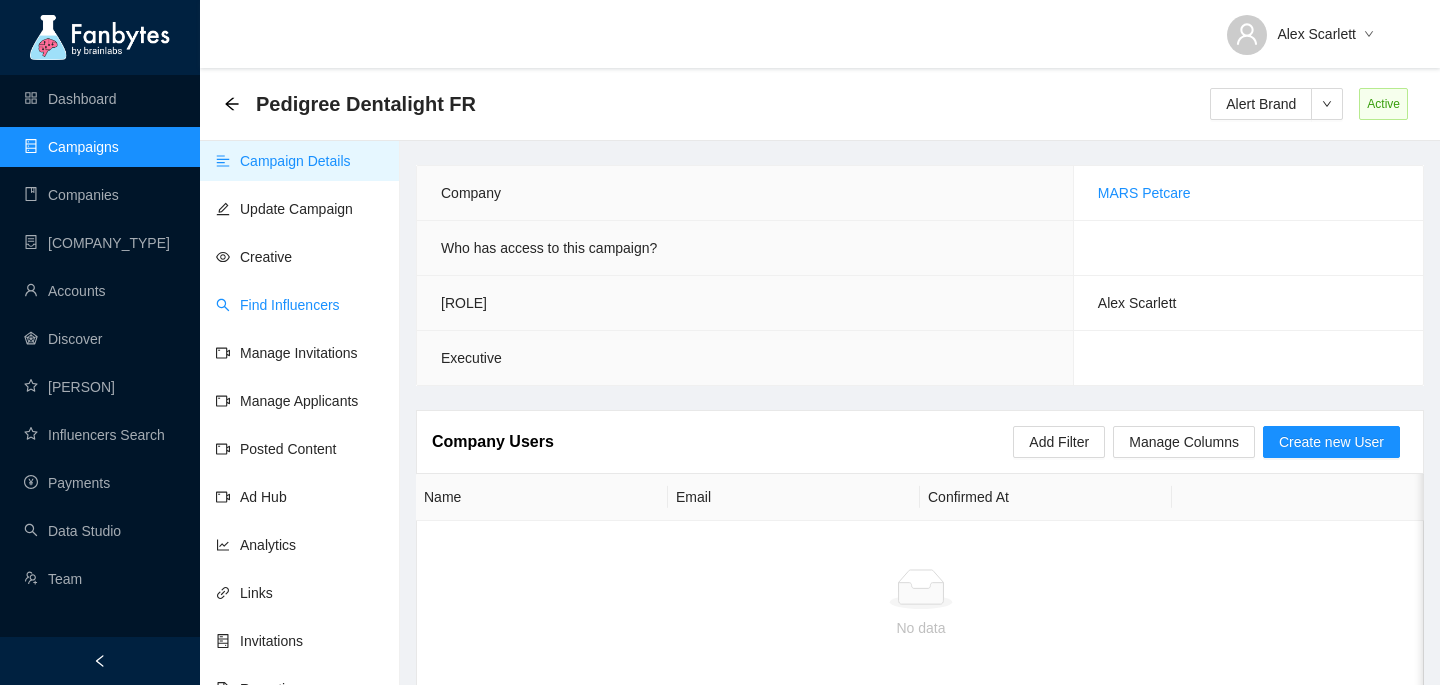 click on "Find Influencers" at bounding box center (278, 305) 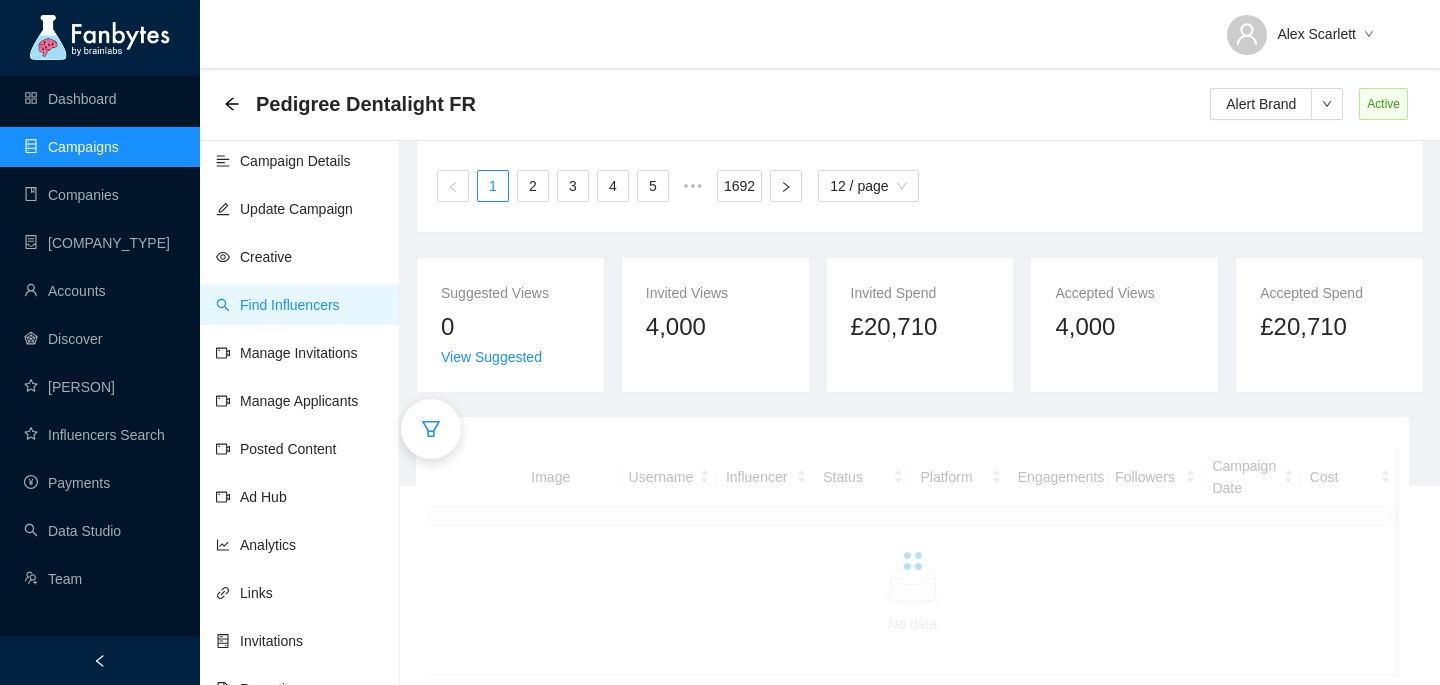 scroll, scrollTop: 228, scrollLeft: 0, axis: vertical 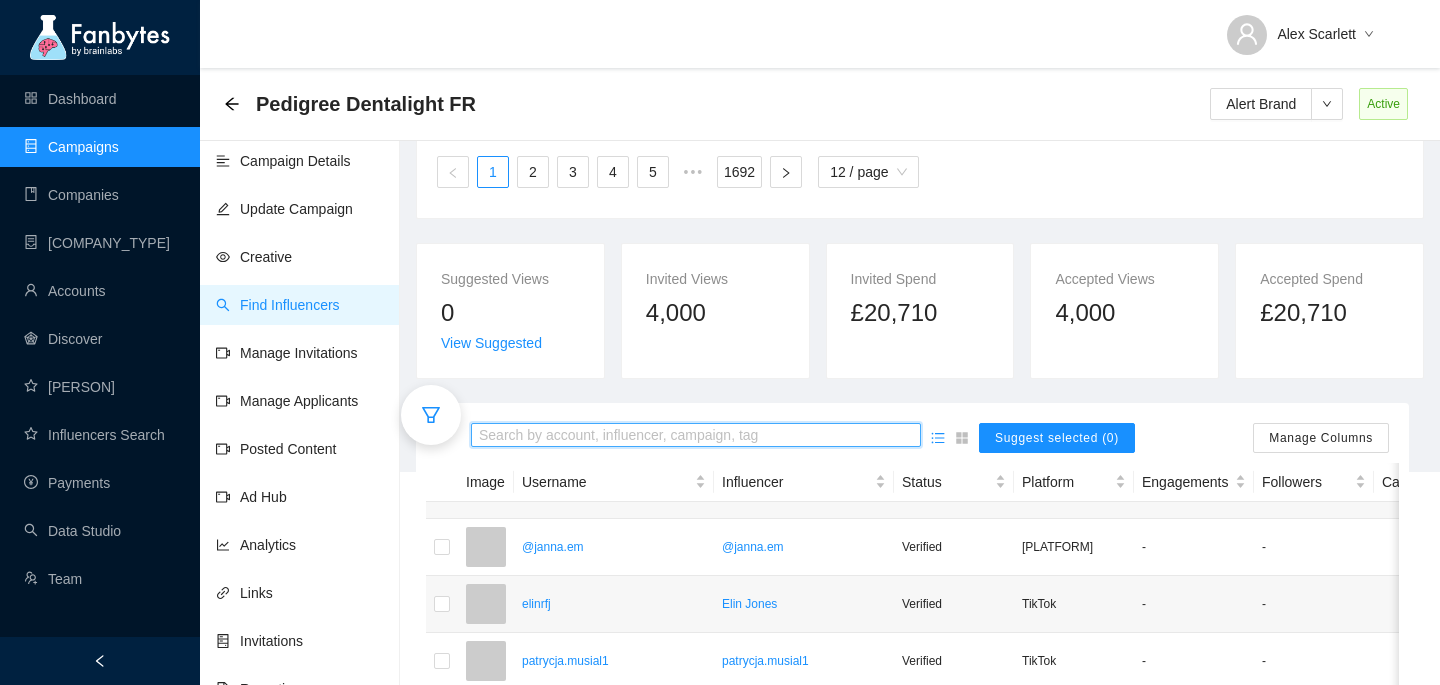 click at bounding box center (696, 436) 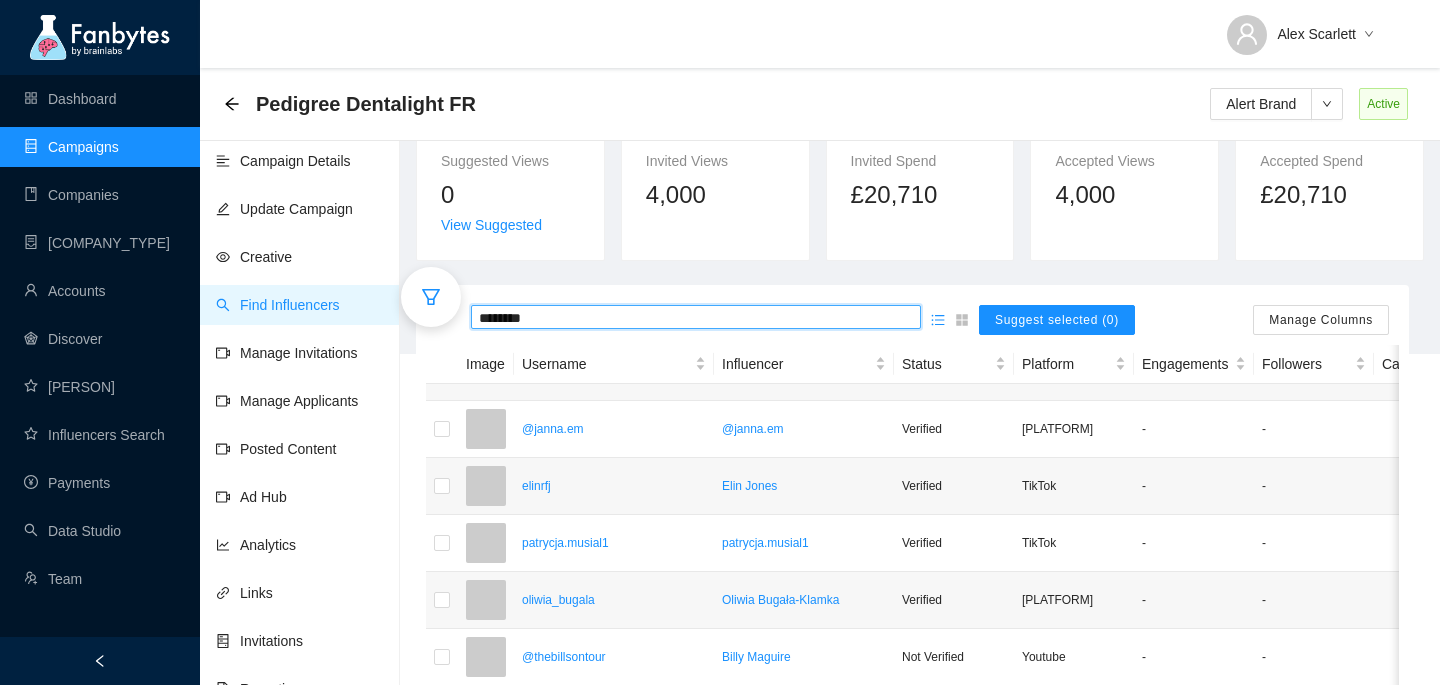 scroll, scrollTop: 345, scrollLeft: 0, axis: vertical 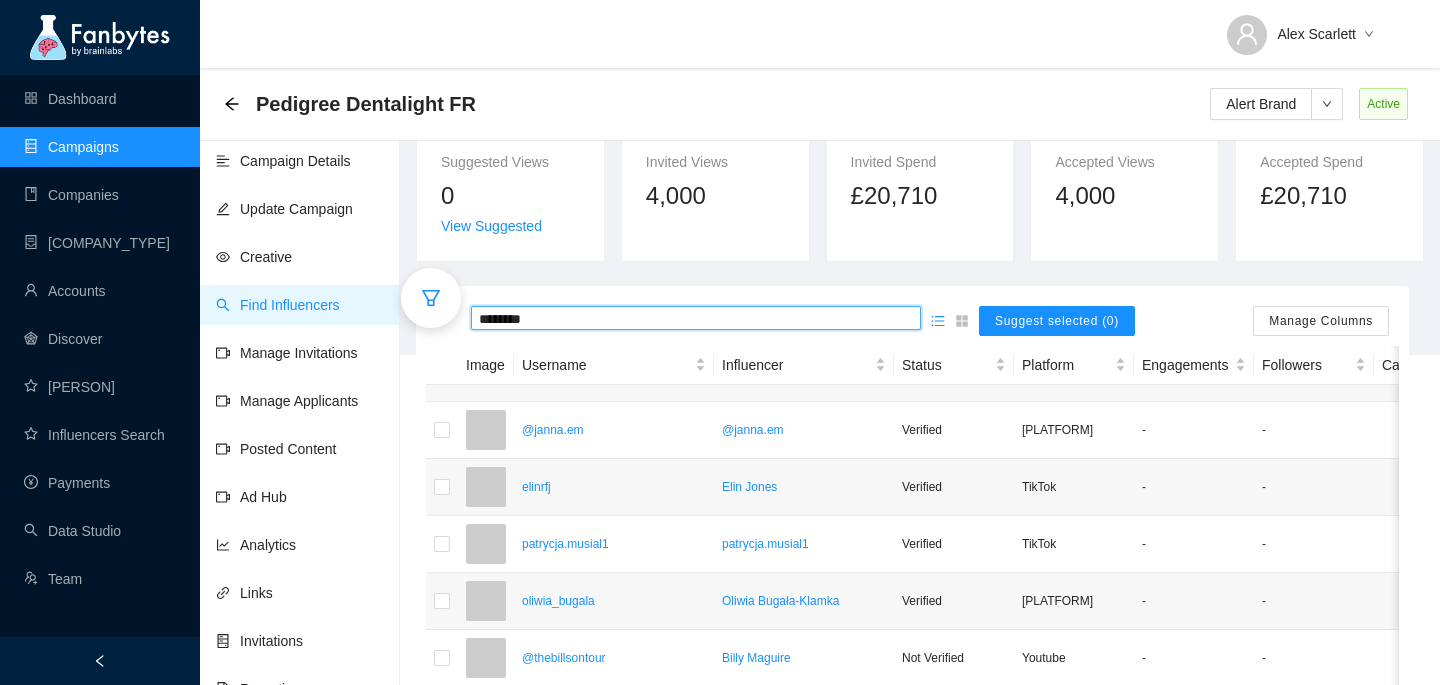 click on "********" at bounding box center [696, 319] 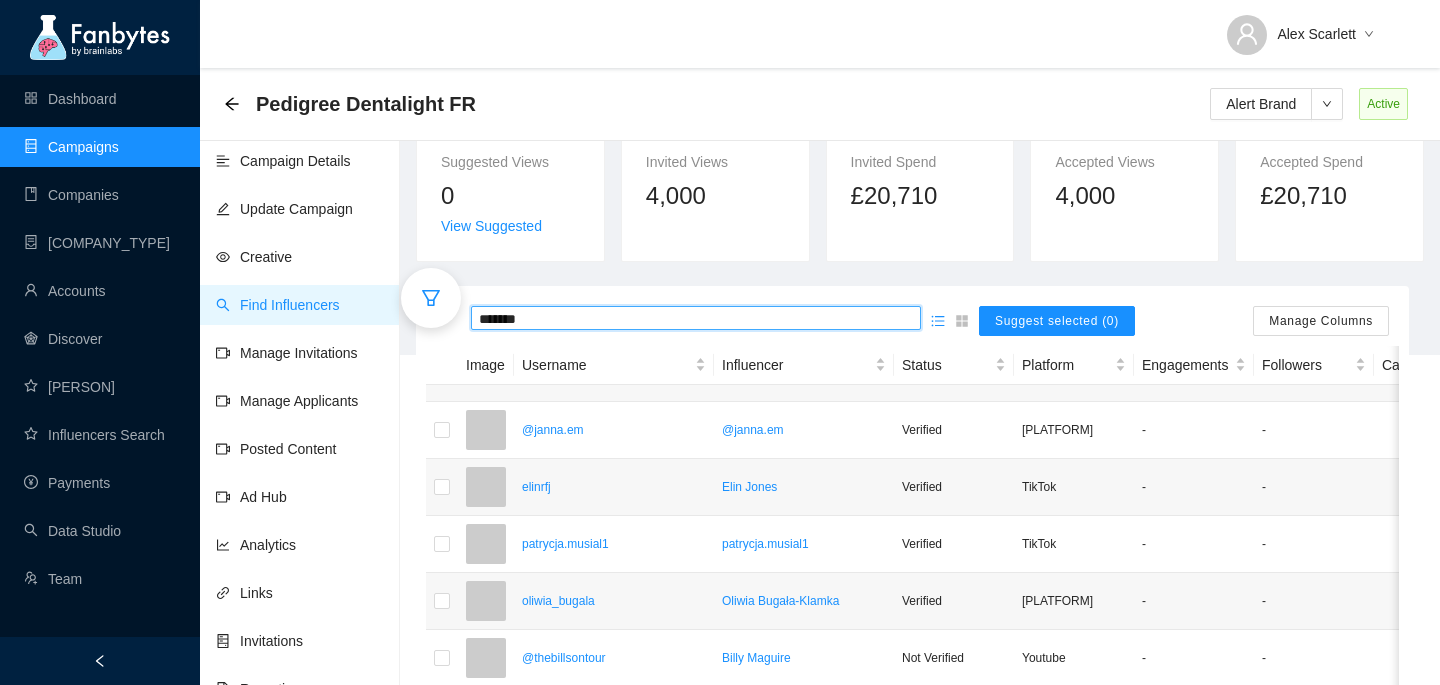 click on "rioandc *******" at bounding box center [696, 321] 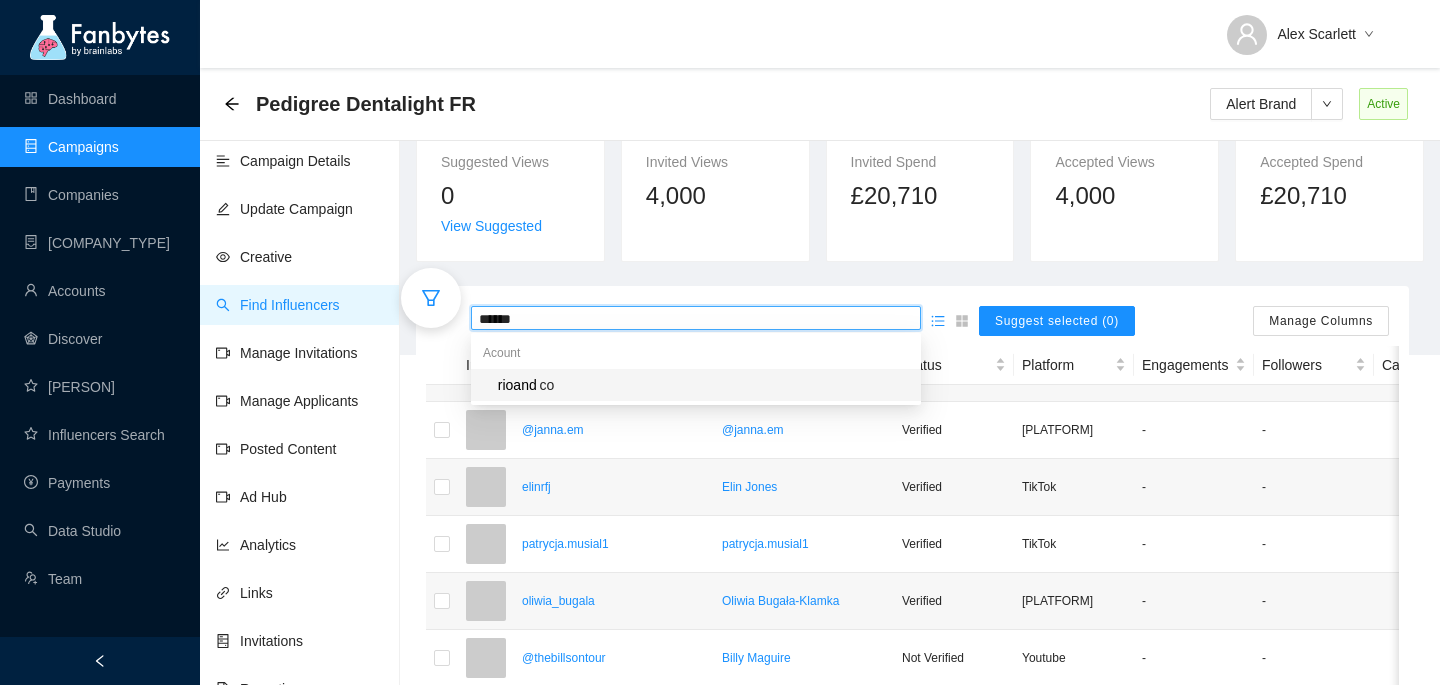 click on "rioand co" at bounding box center (702, 385) 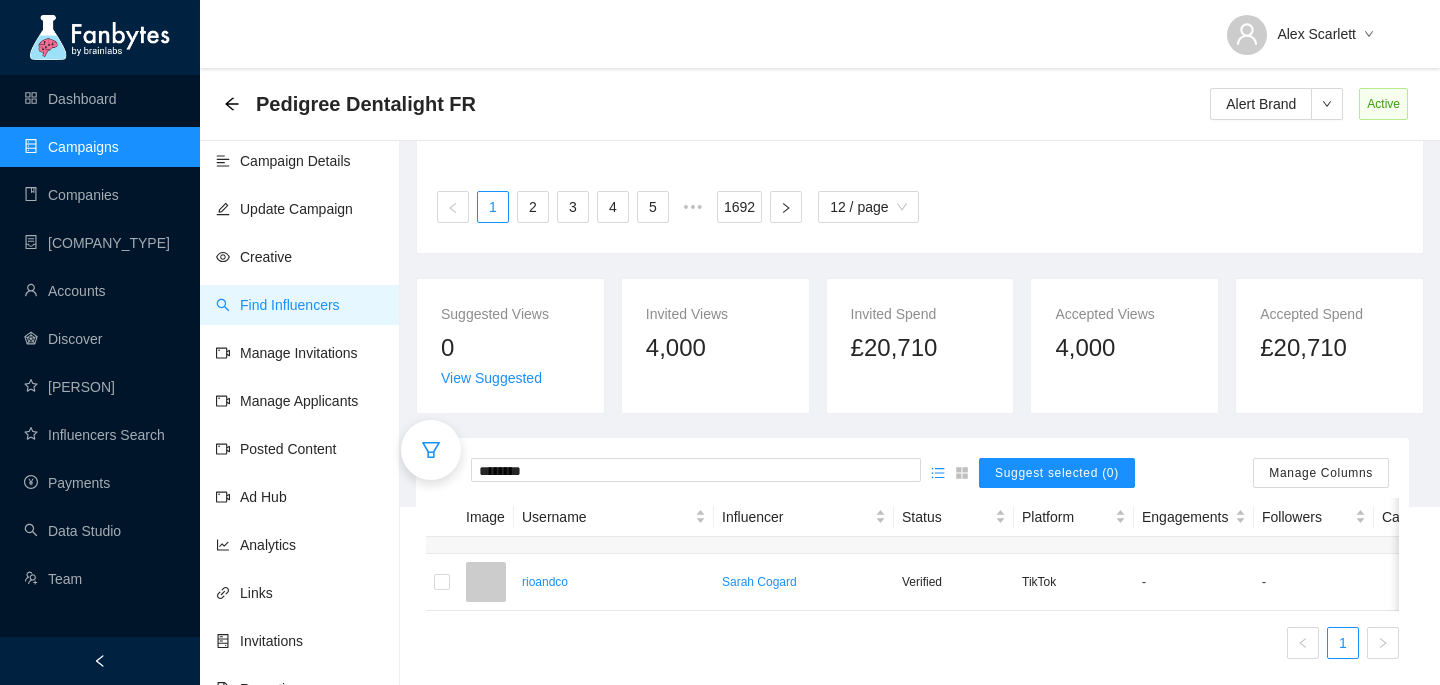 scroll, scrollTop: 214, scrollLeft: 0, axis: vertical 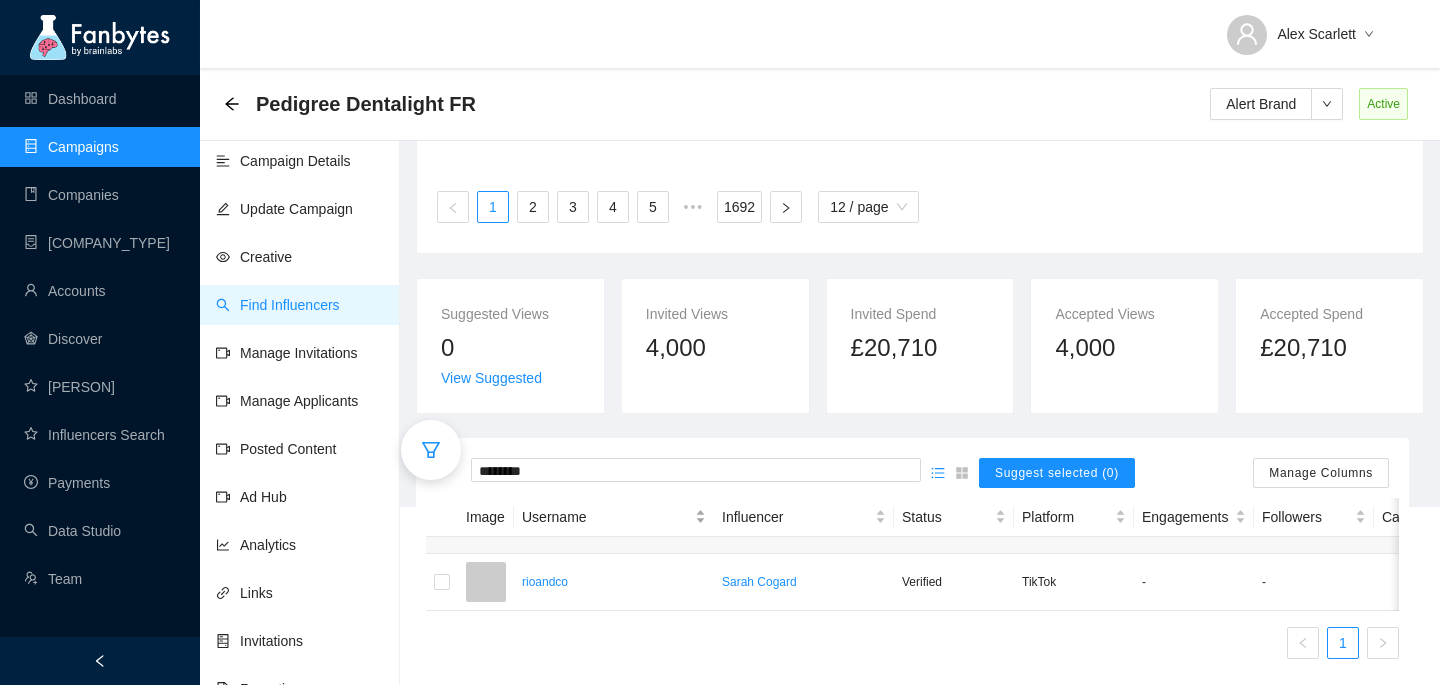 click on "Username" at bounding box center (614, 517) 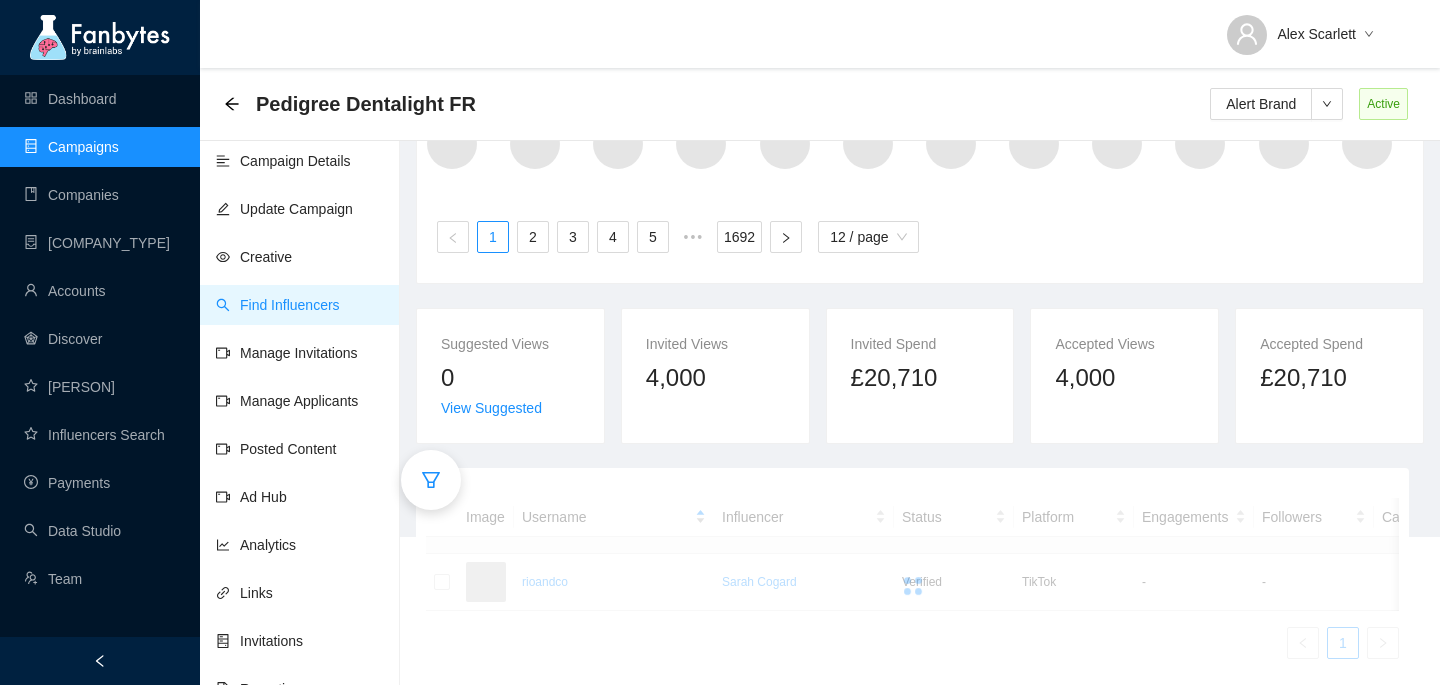 scroll, scrollTop: 214, scrollLeft: 0, axis: vertical 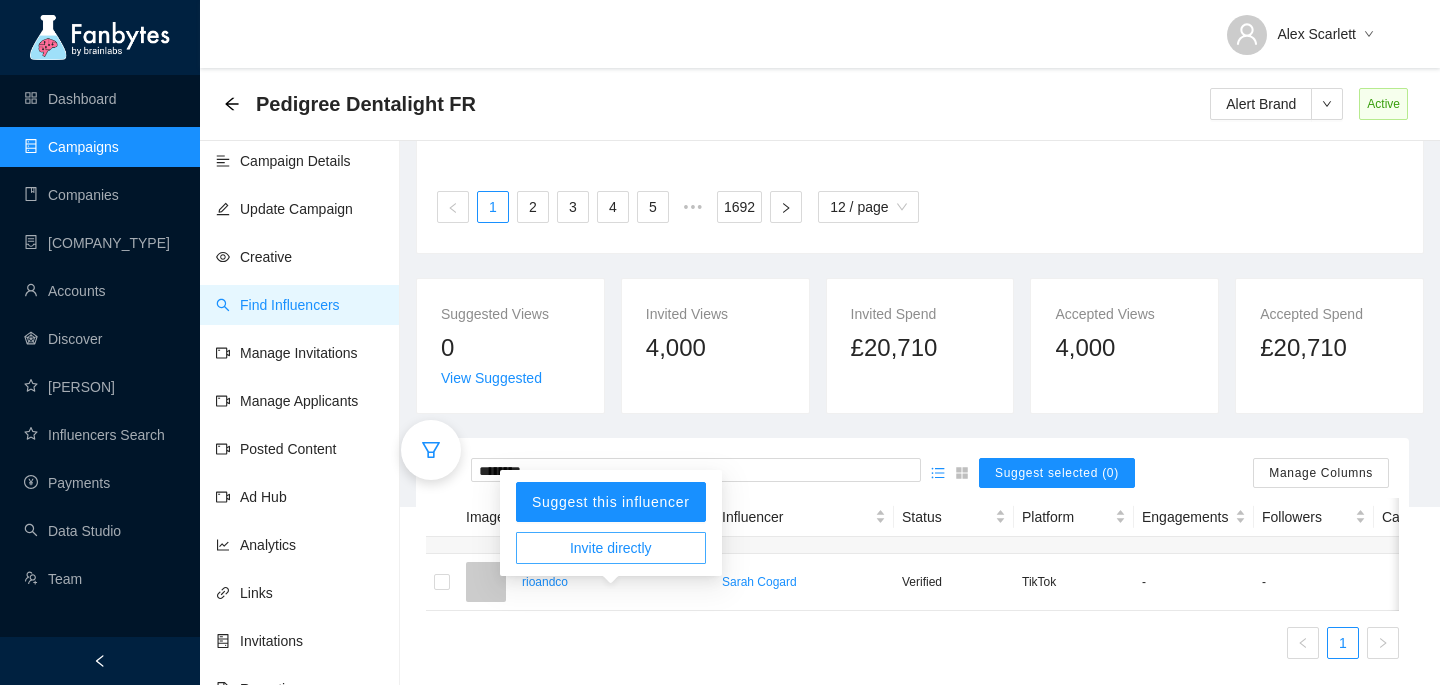 click on "Invite directly" at bounding box center [611, 548] 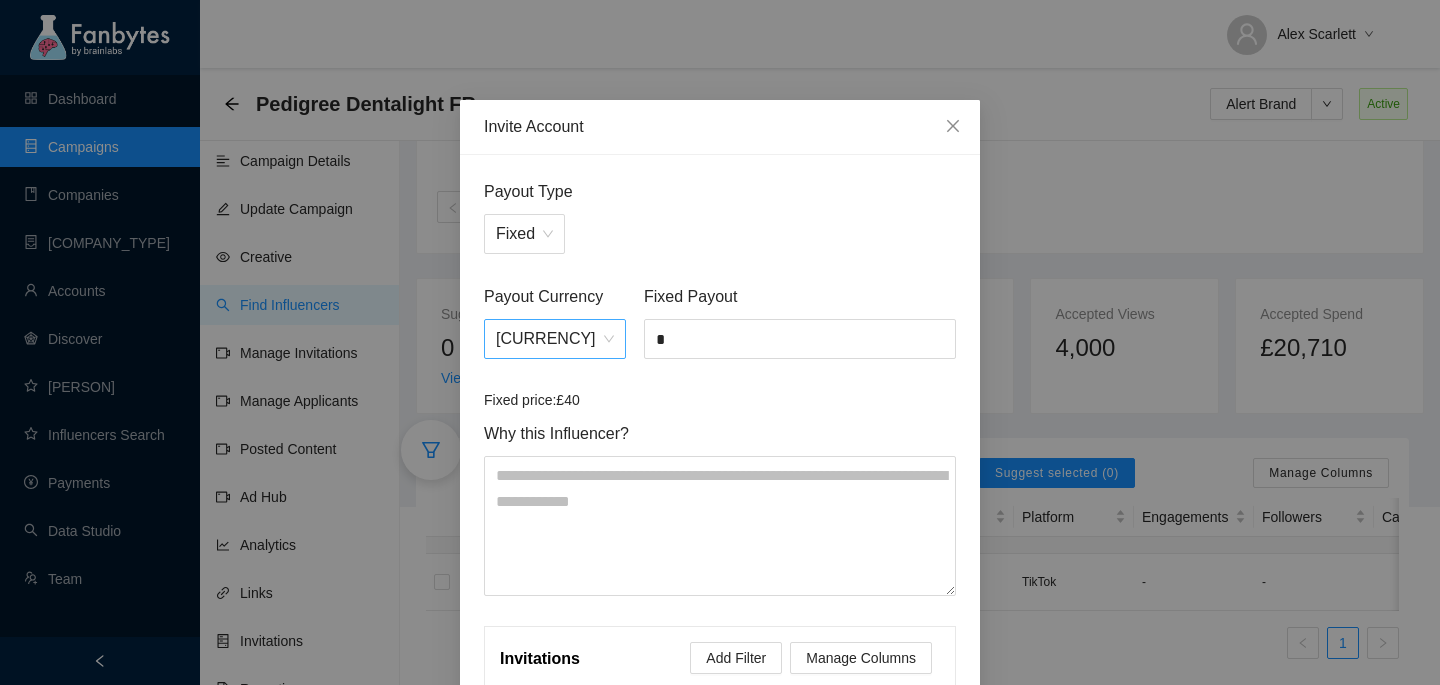 click on "[CURRENCY]" at bounding box center (555, 339) 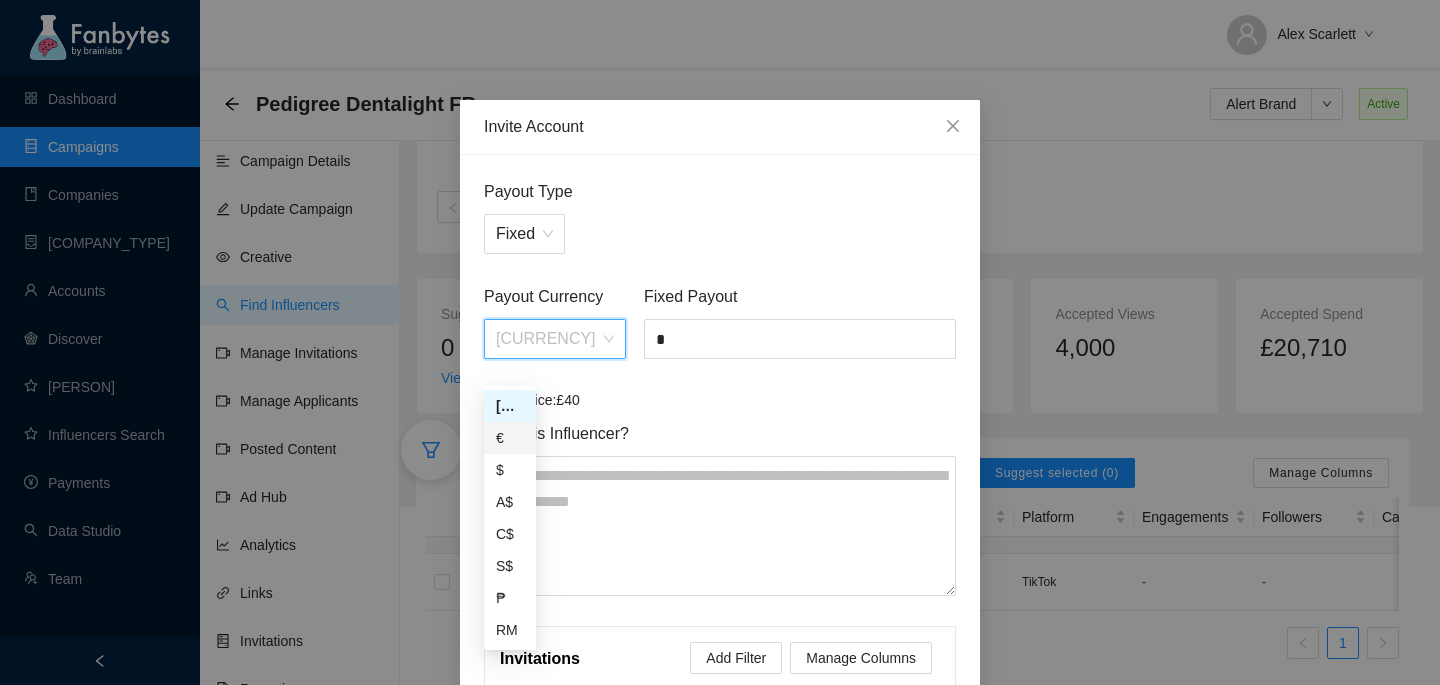 click on "€" at bounding box center (510, 438) 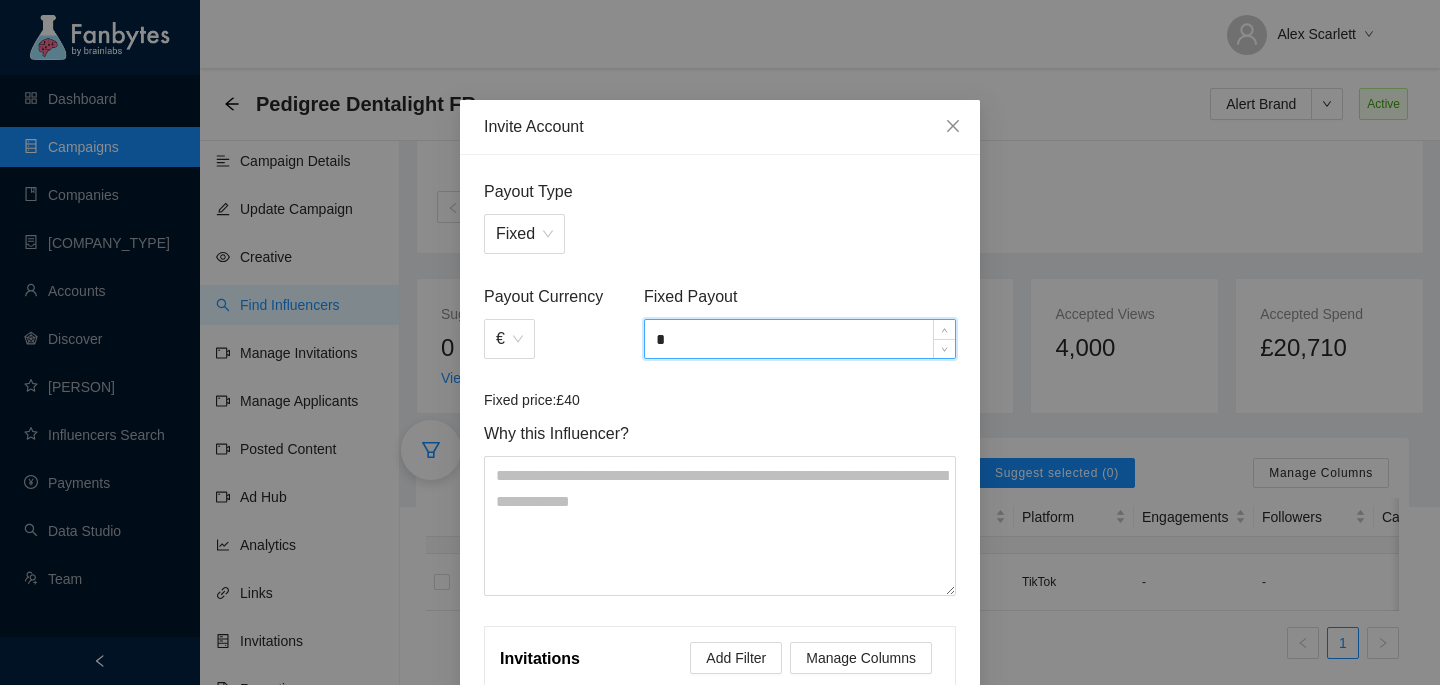 click on "*" at bounding box center [800, 339] 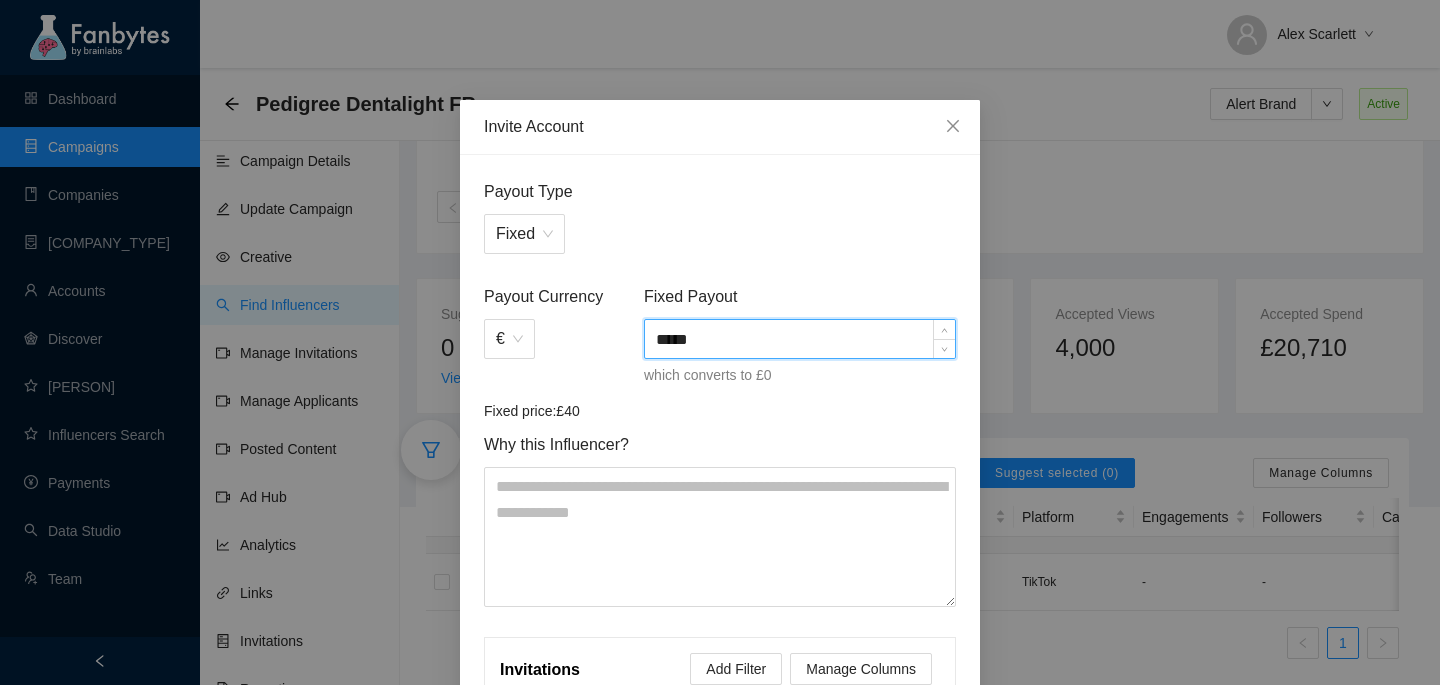 scroll, scrollTop: 267, scrollLeft: 0, axis: vertical 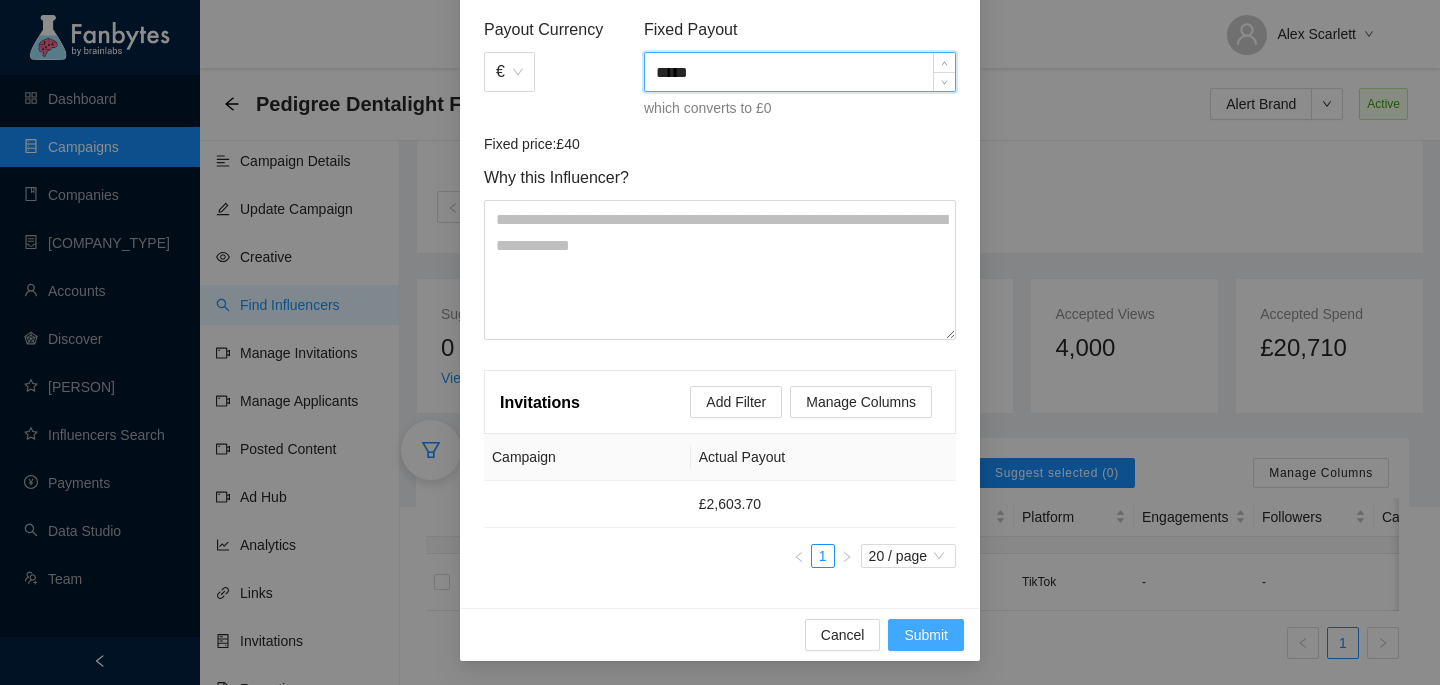 type on "*****" 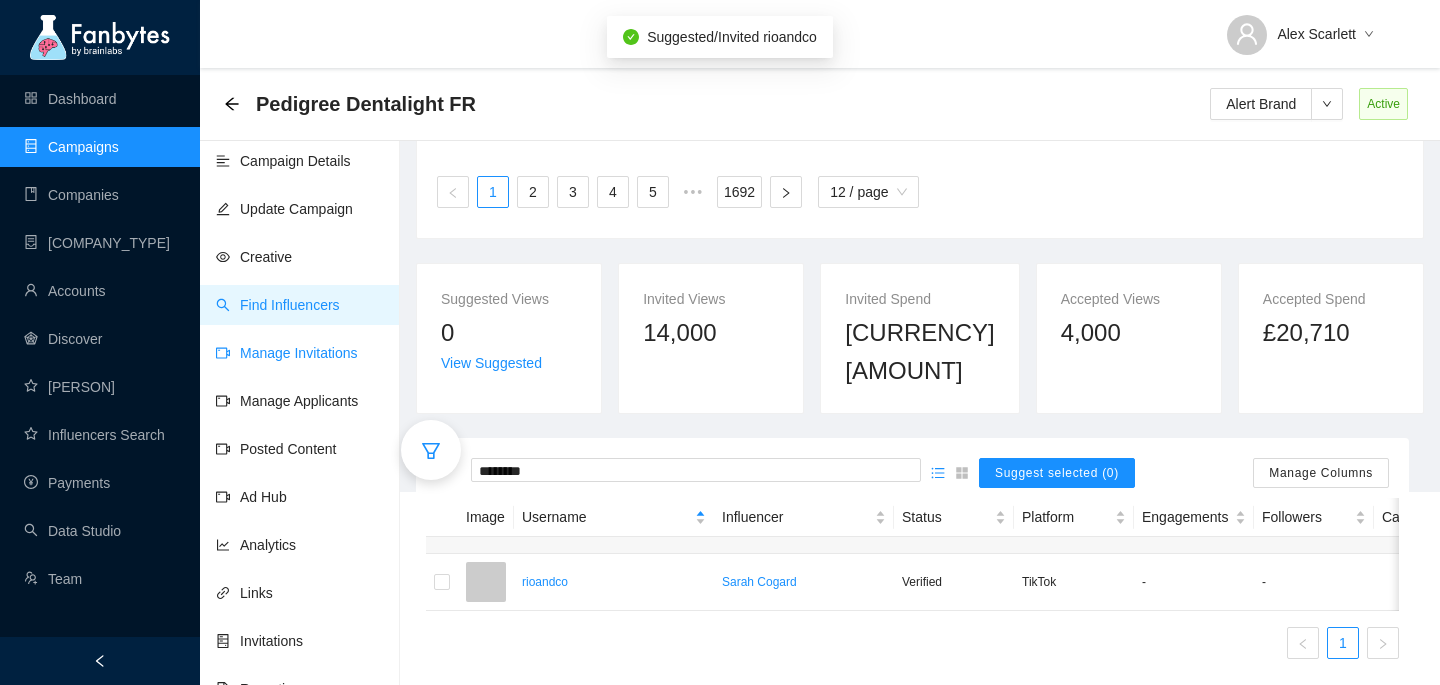 click on "Manage Invitations" at bounding box center [287, 353] 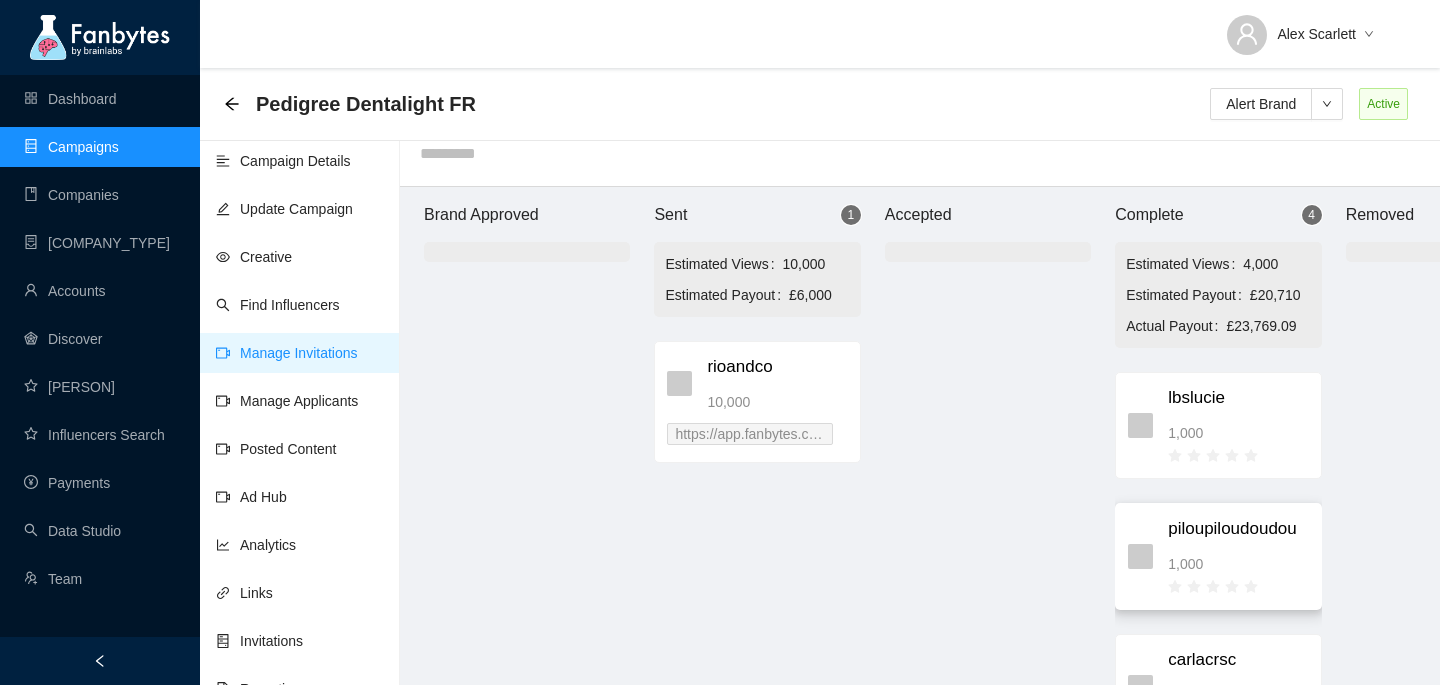 scroll, scrollTop: 210, scrollLeft: 0, axis: vertical 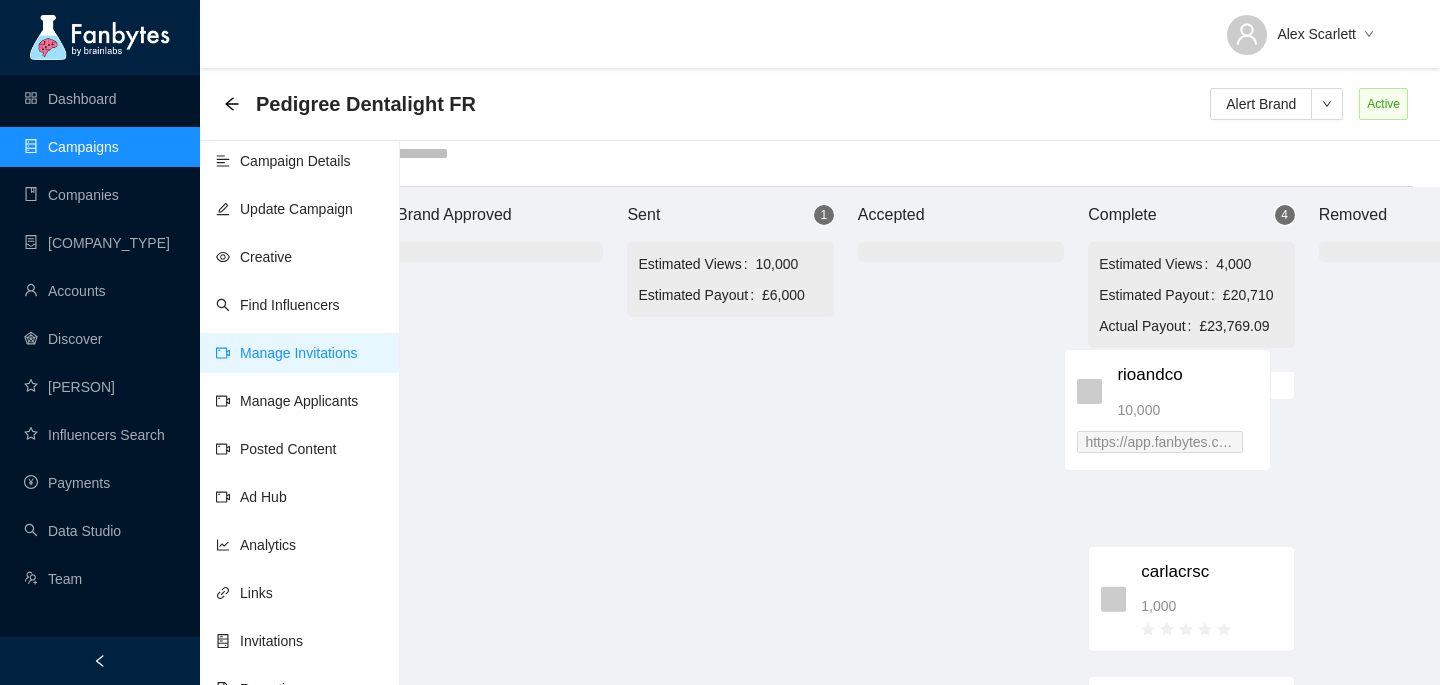 drag, startPoint x: 811, startPoint y: 388, endPoint x: 1235, endPoint y: 396, distance: 424.07547 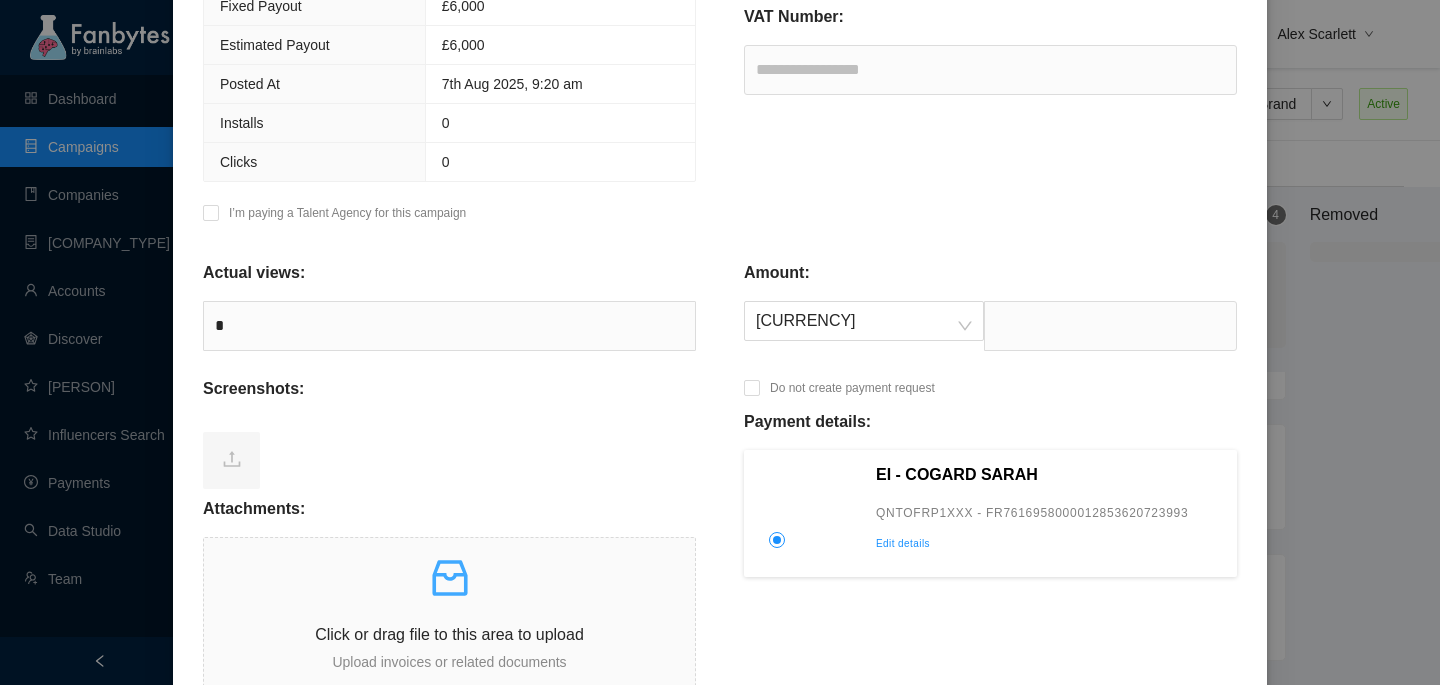 scroll, scrollTop: 738, scrollLeft: 0, axis: vertical 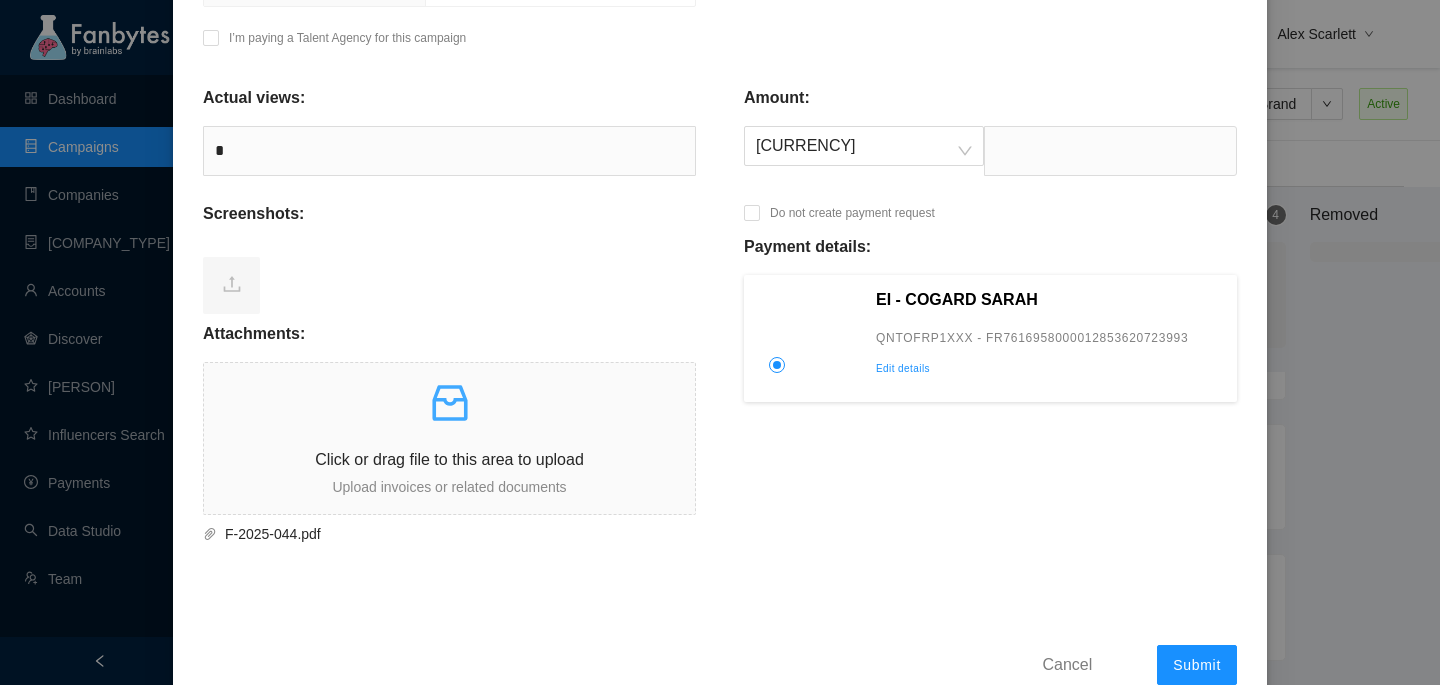 click on "F-2025-044.pdf F-2025-044.pdf" at bounding box center [449, 530] 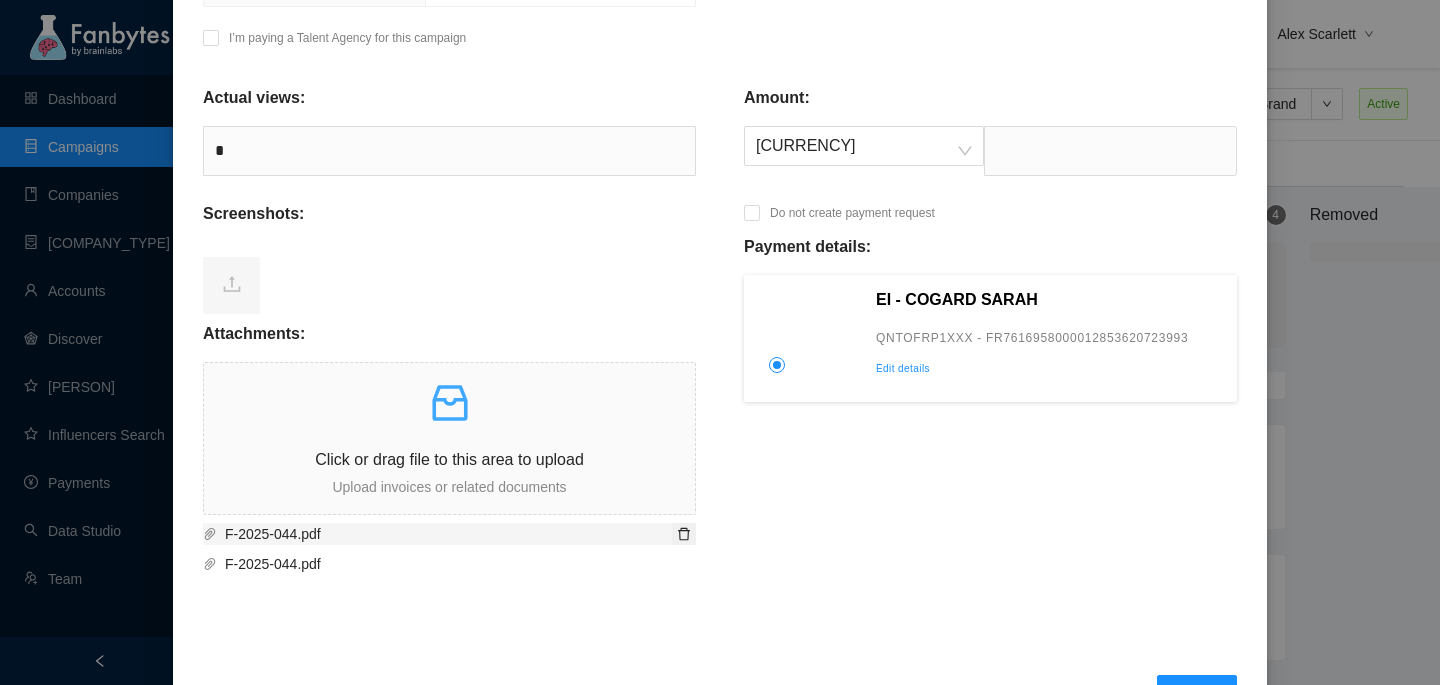 click 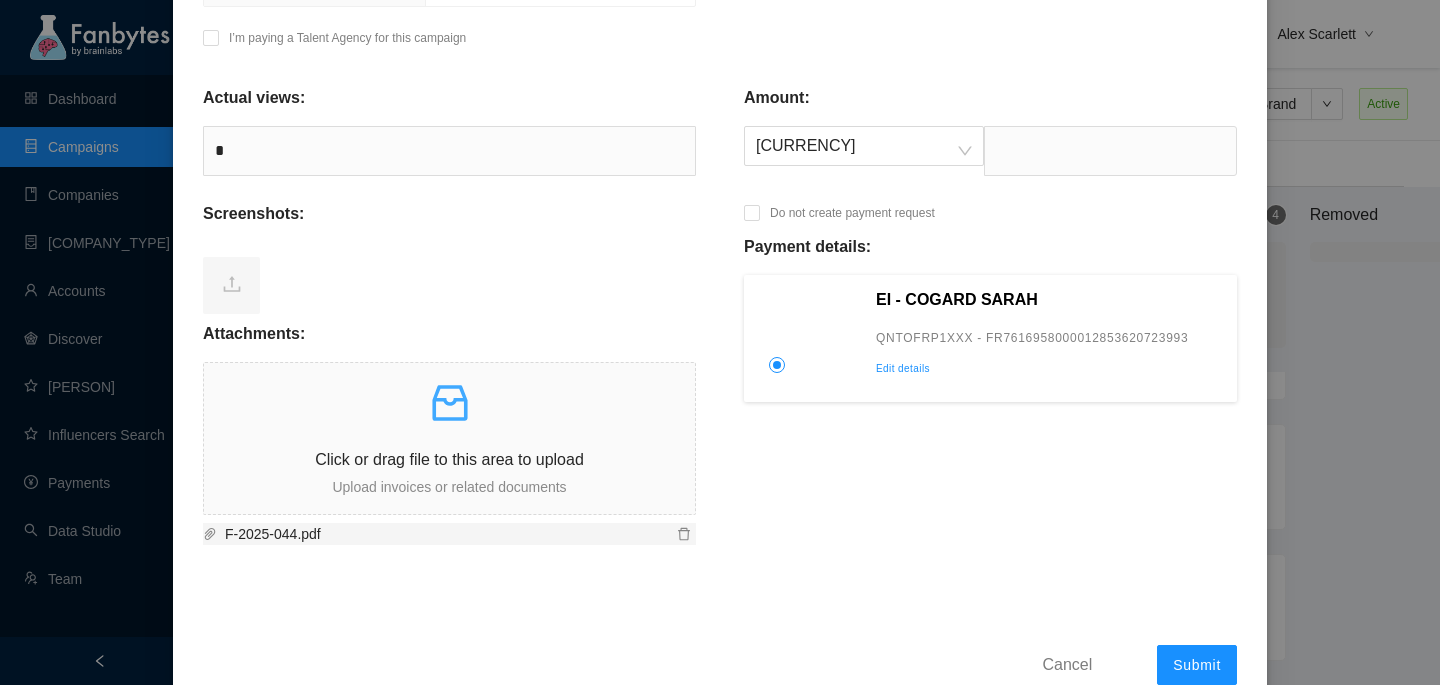 click on "F-2025-044.pdf" at bounding box center (444, 534) 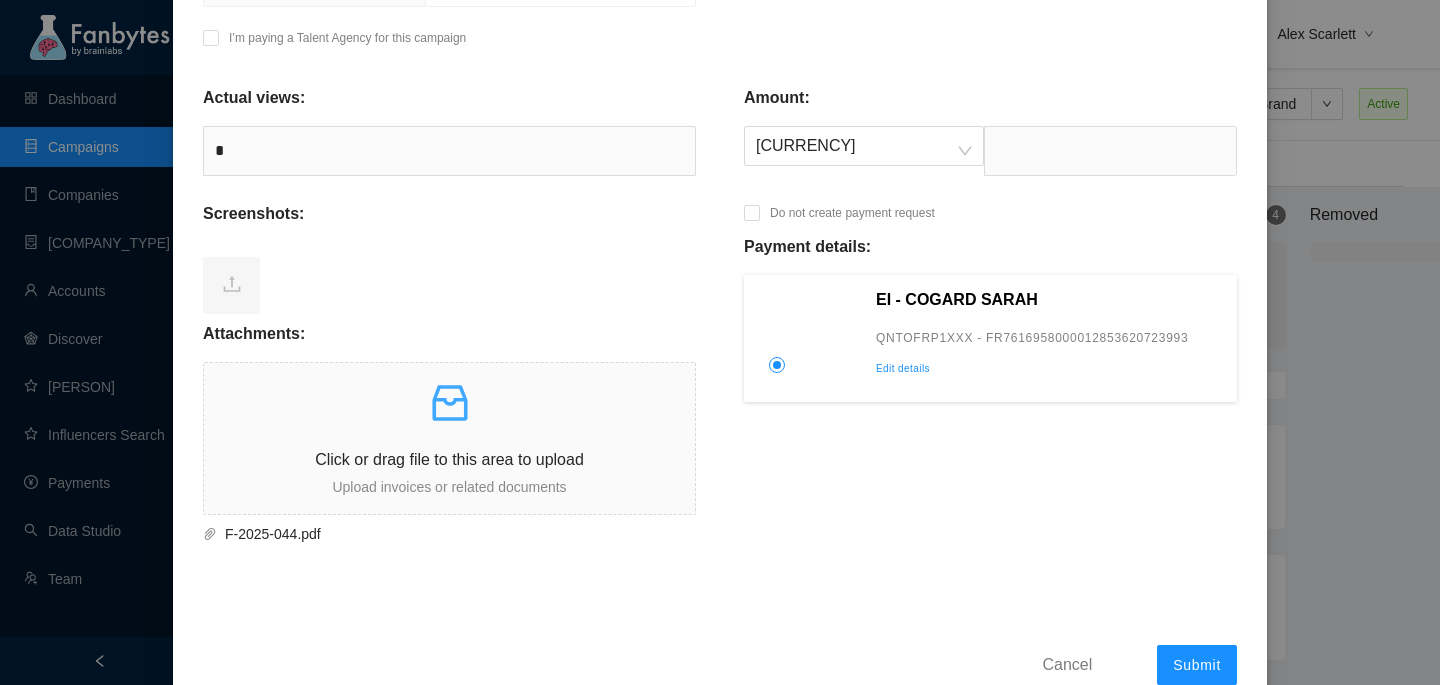 click on "Amount: £ Do not create payment request Payment details: EI - COGARD SARAH QNTOFRP1XXX - FR7616958000012853620723993 Edit details" at bounding box center (990, 302) 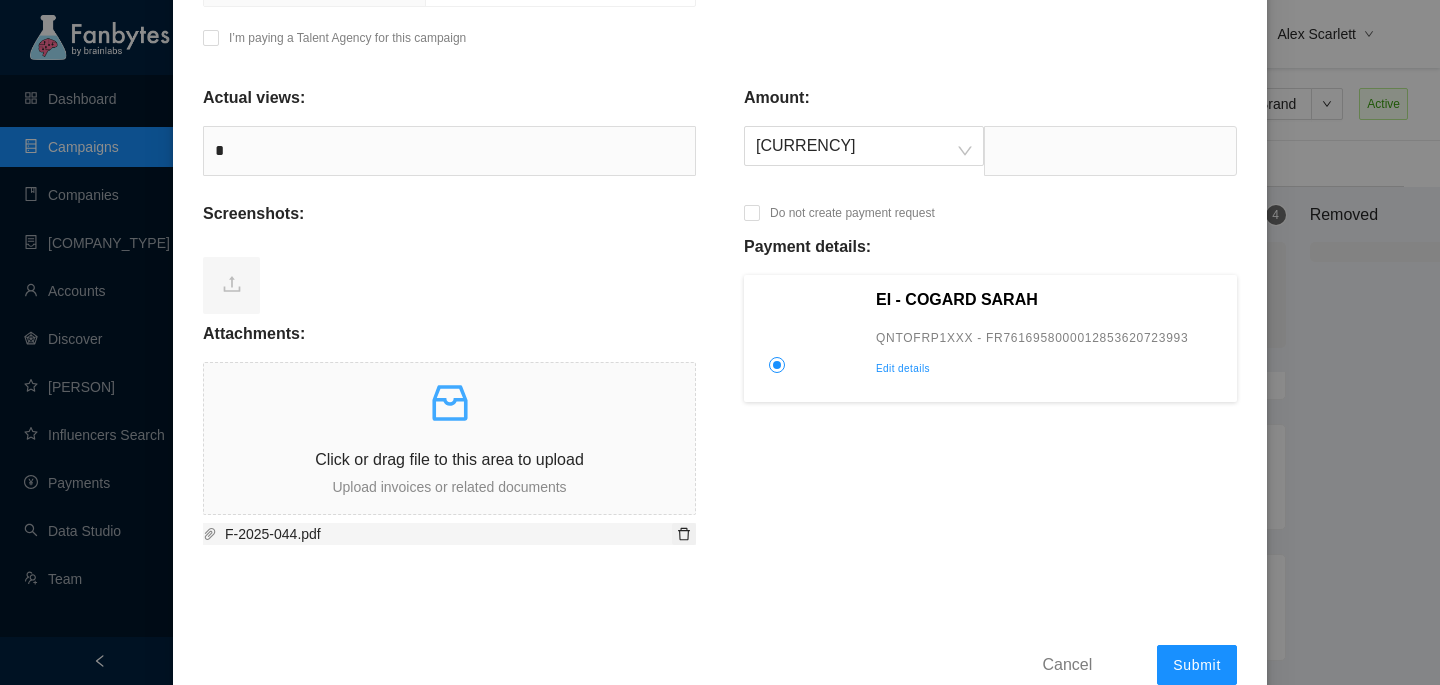 click 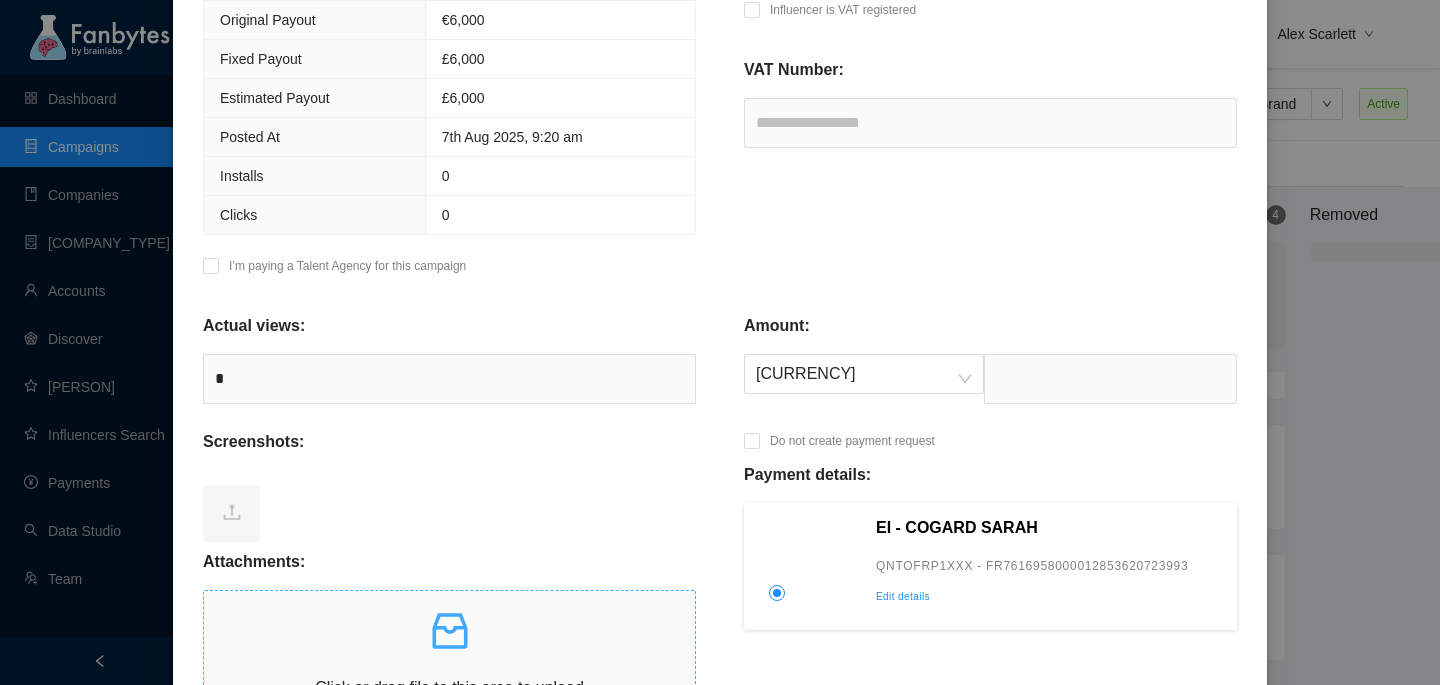 scroll, scrollTop: 483, scrollLeft: 0, axis: vertical 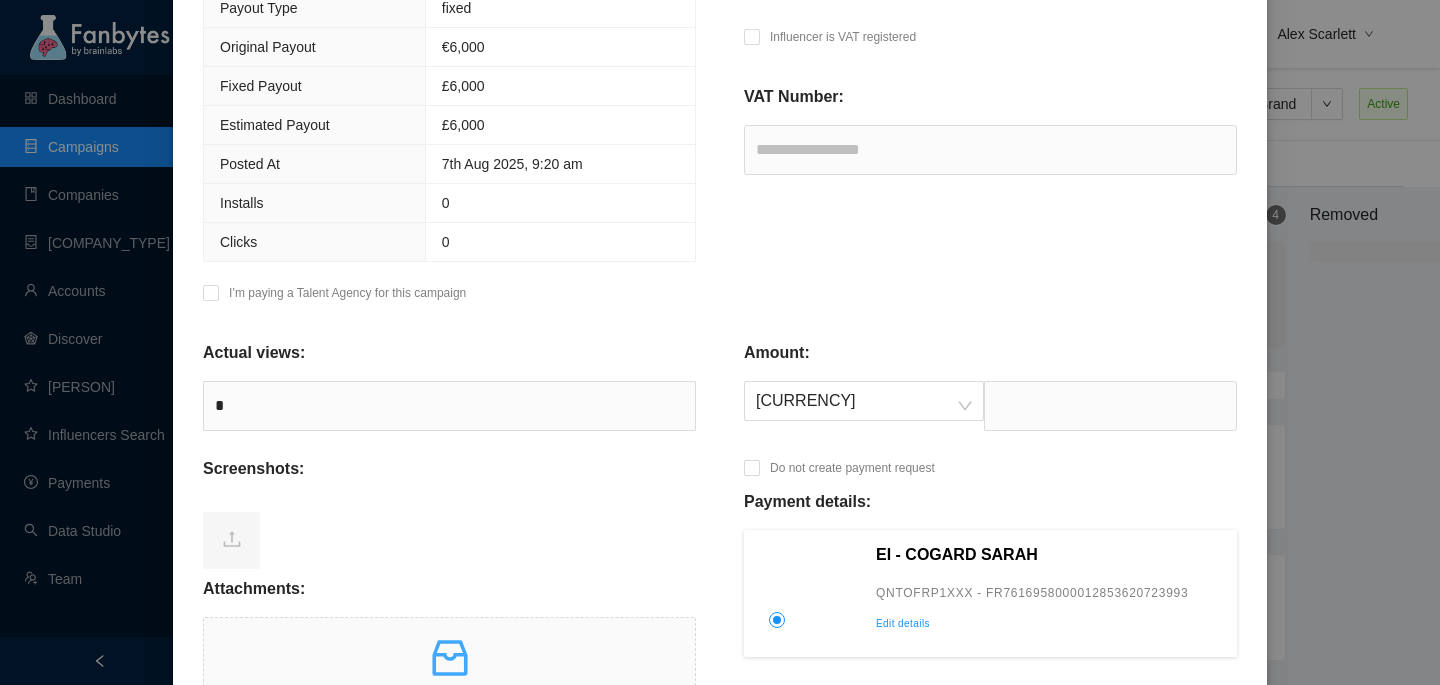 click on "Amount: £ Do not create payment request Payment details: EI - COGARD SARAH QNTOFRP1XXX - FR7616958000012853620723993 Edit details" at bounding box center (990, 557) 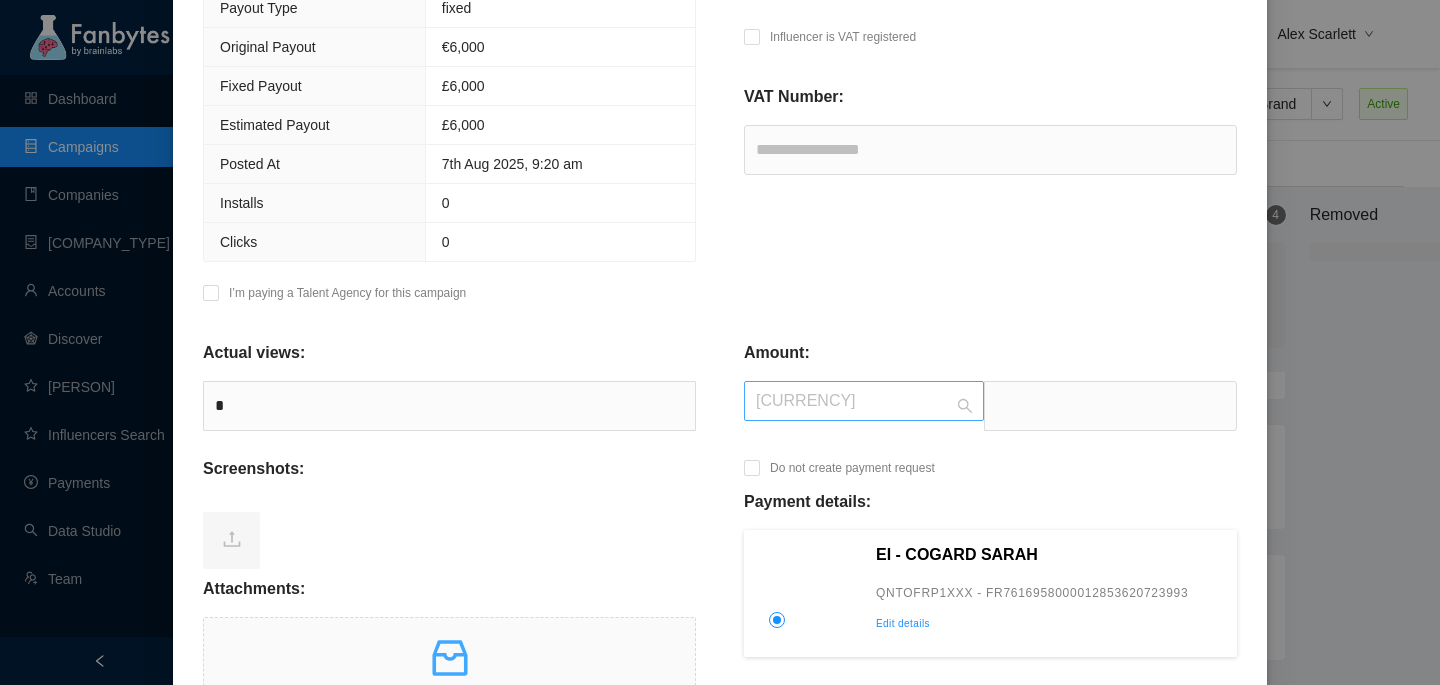 click on "[CURRENCY]" at bounding box center [864, 401] 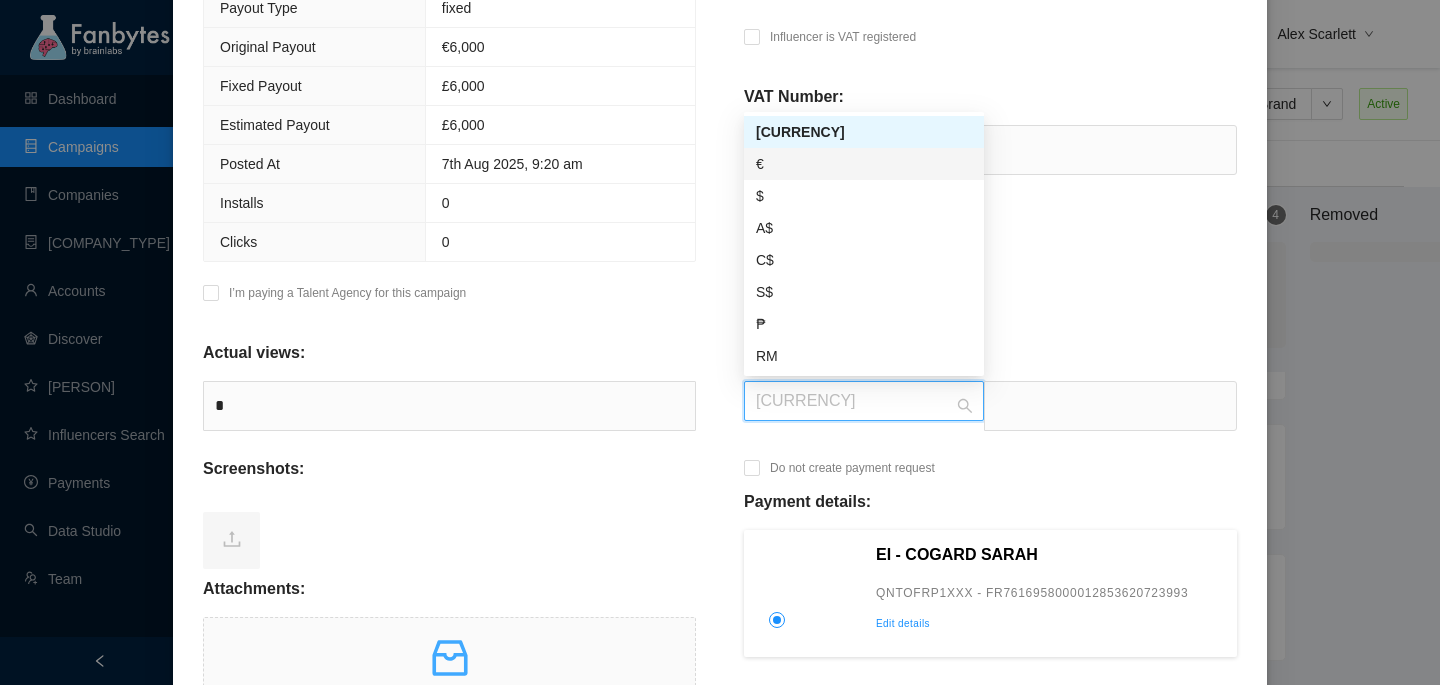 click on "€" at bounding box center (864, 164) 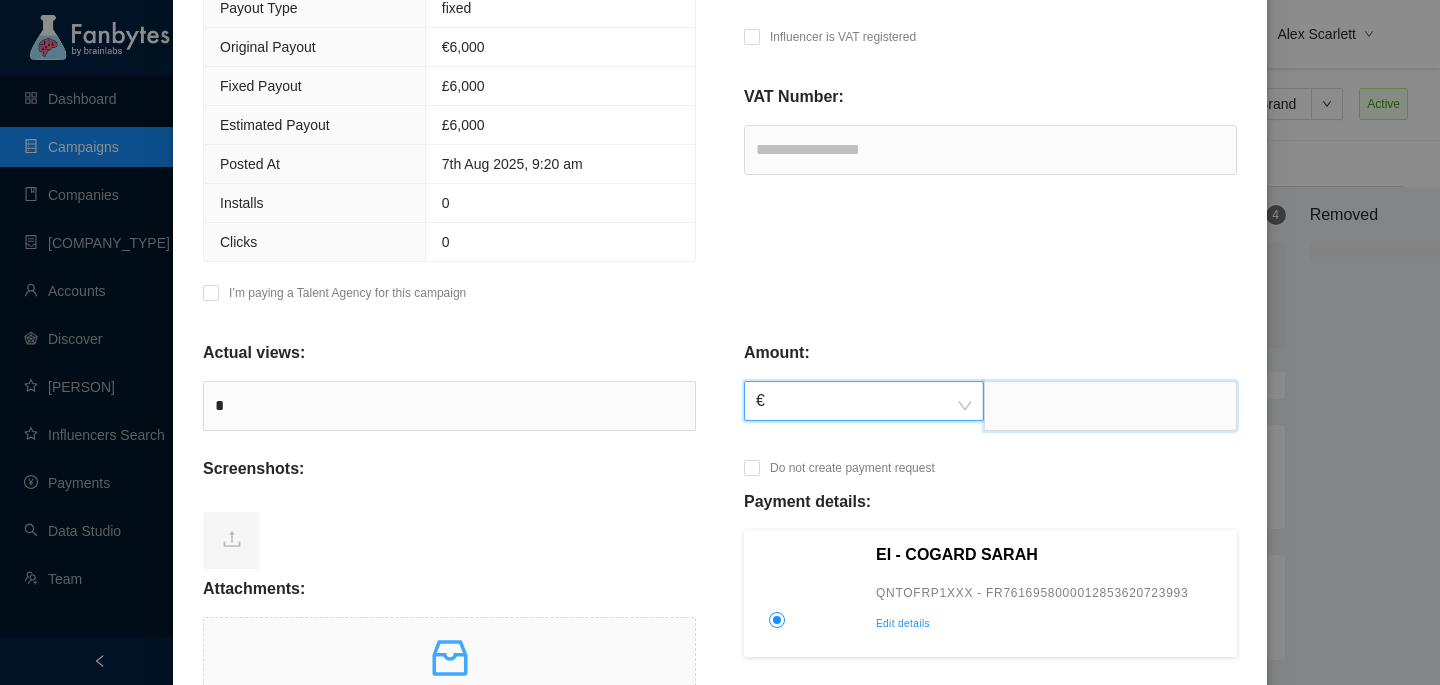 click at bounding box center (1110, 406) 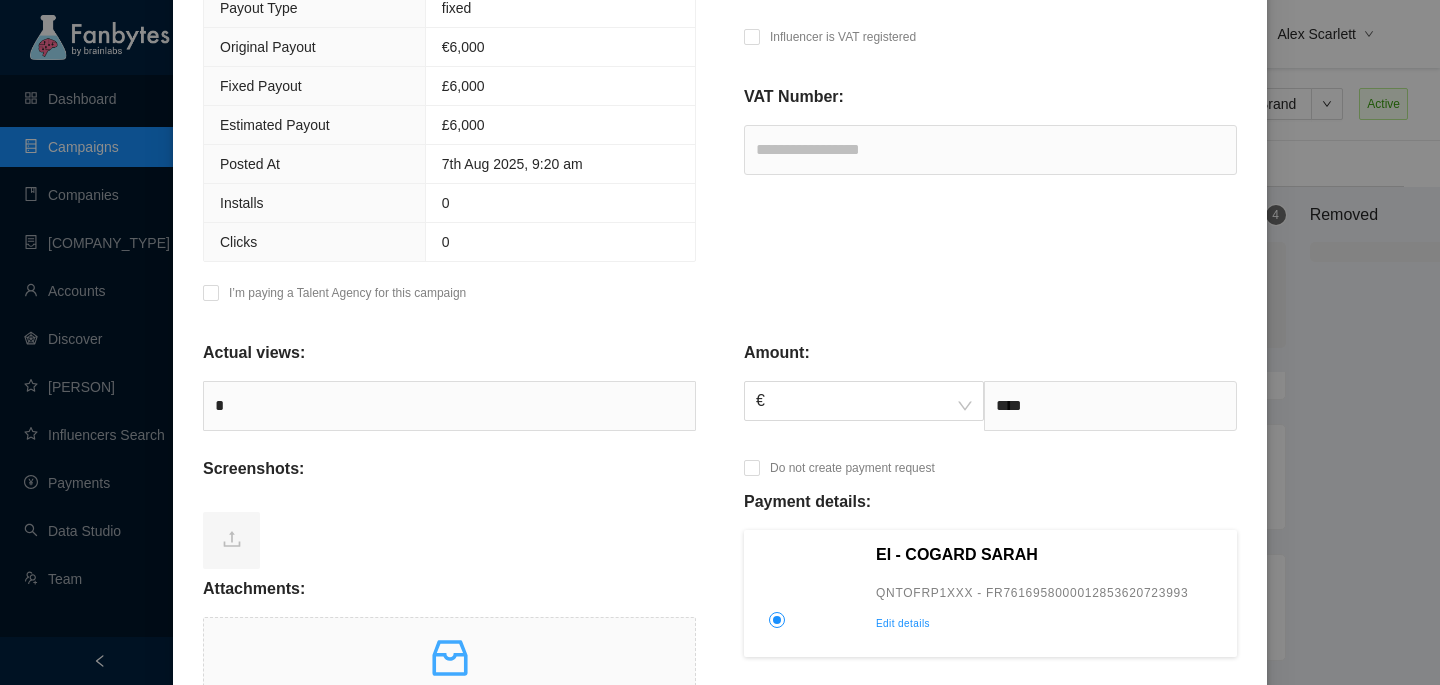 click on "**********" at bounding box center [990, 112] 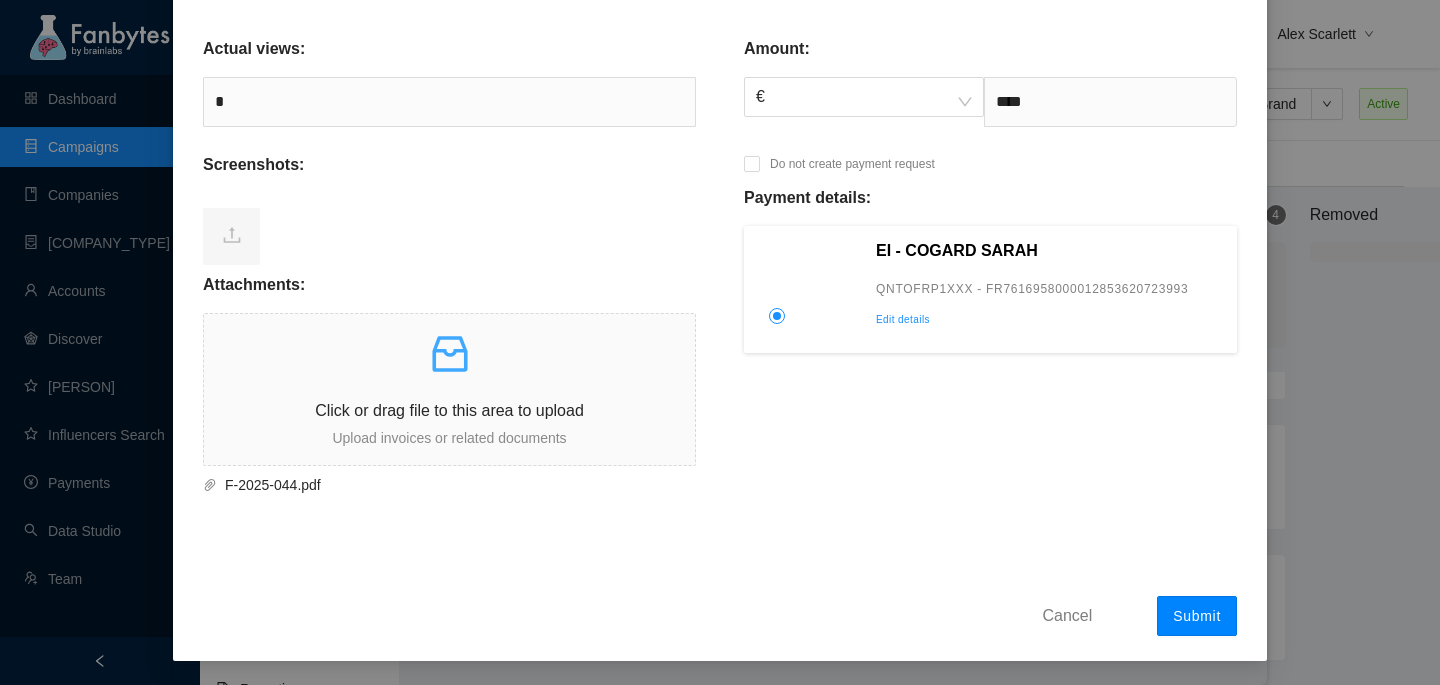 click on "Submit" at bounding box center [1197, 616] 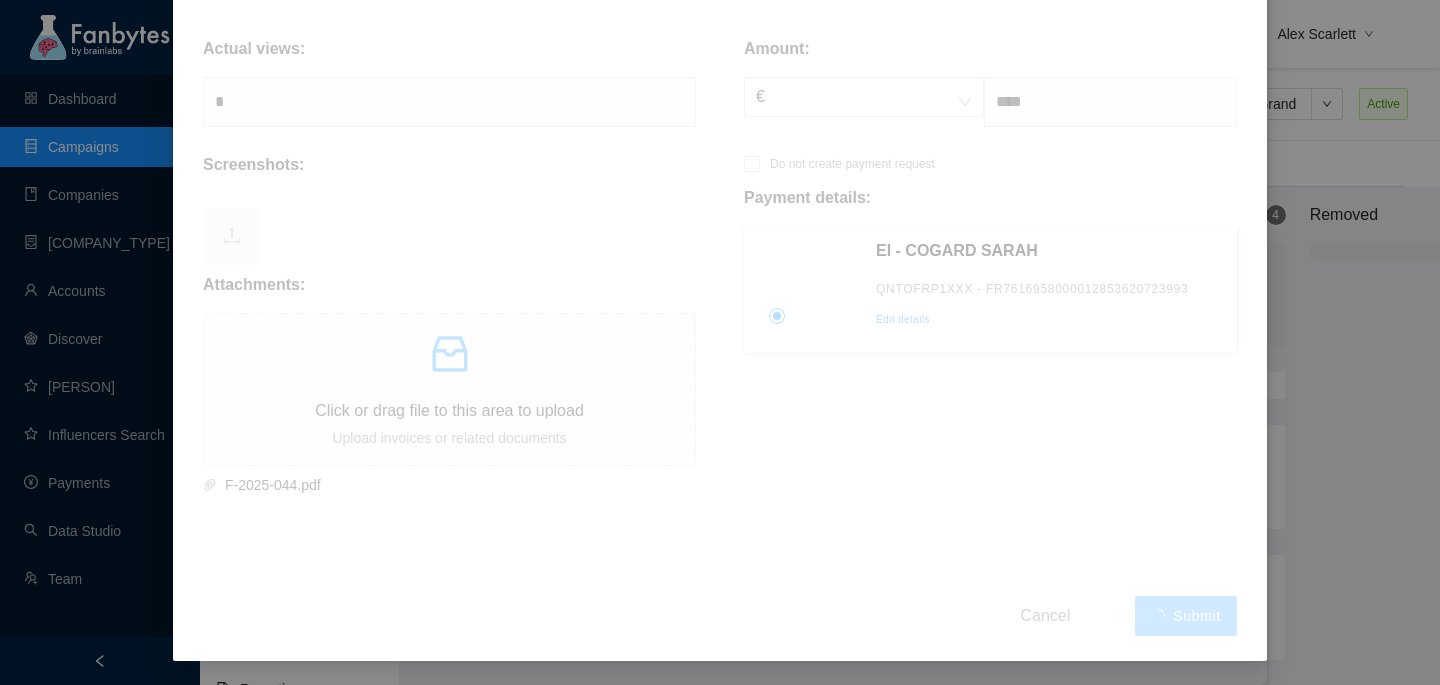 type on "******" 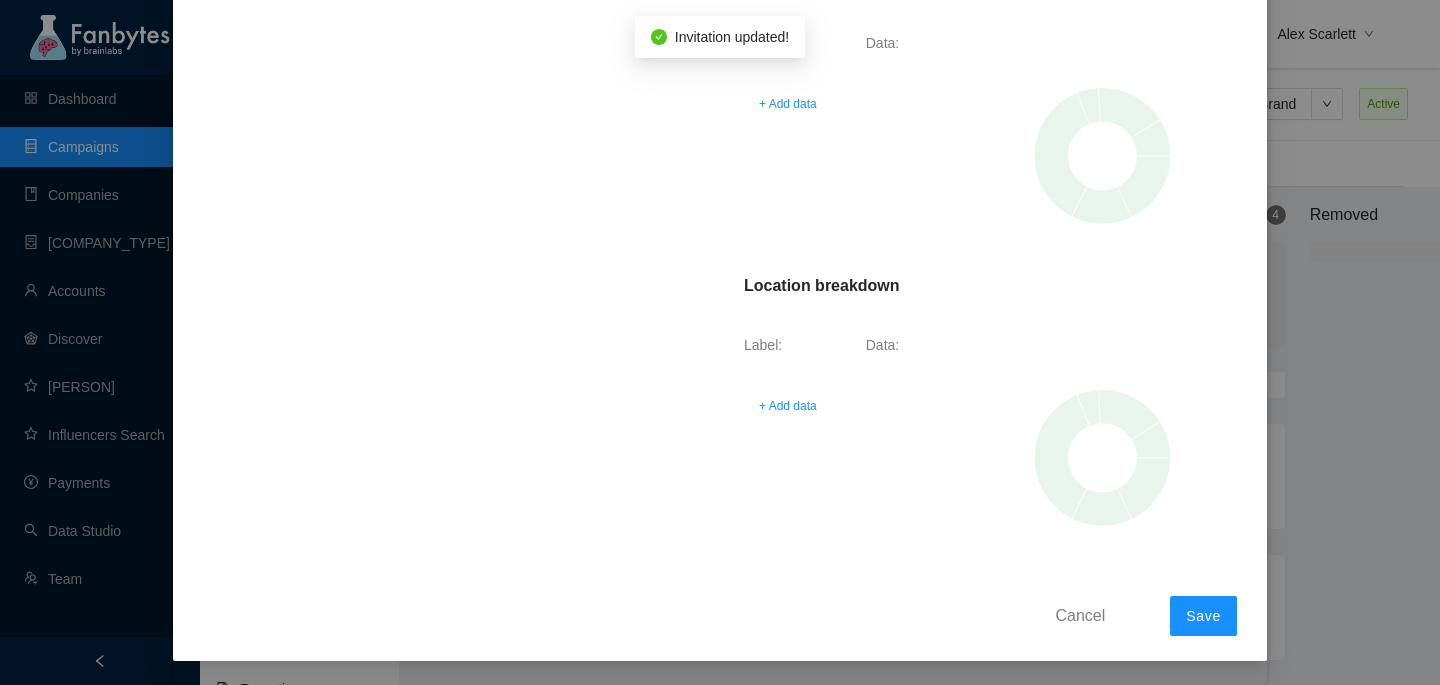 scroll, scrollTop: 340, scrollLeft: 0, axis: vertical 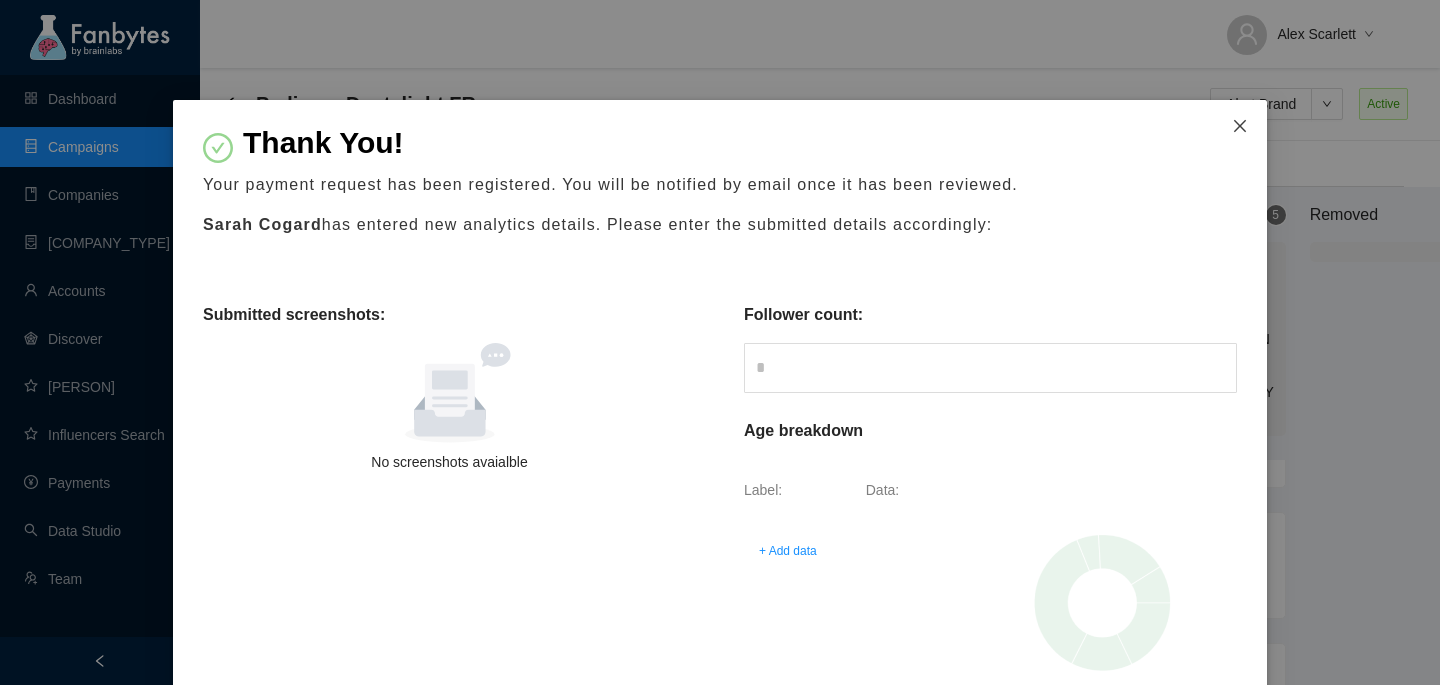 click 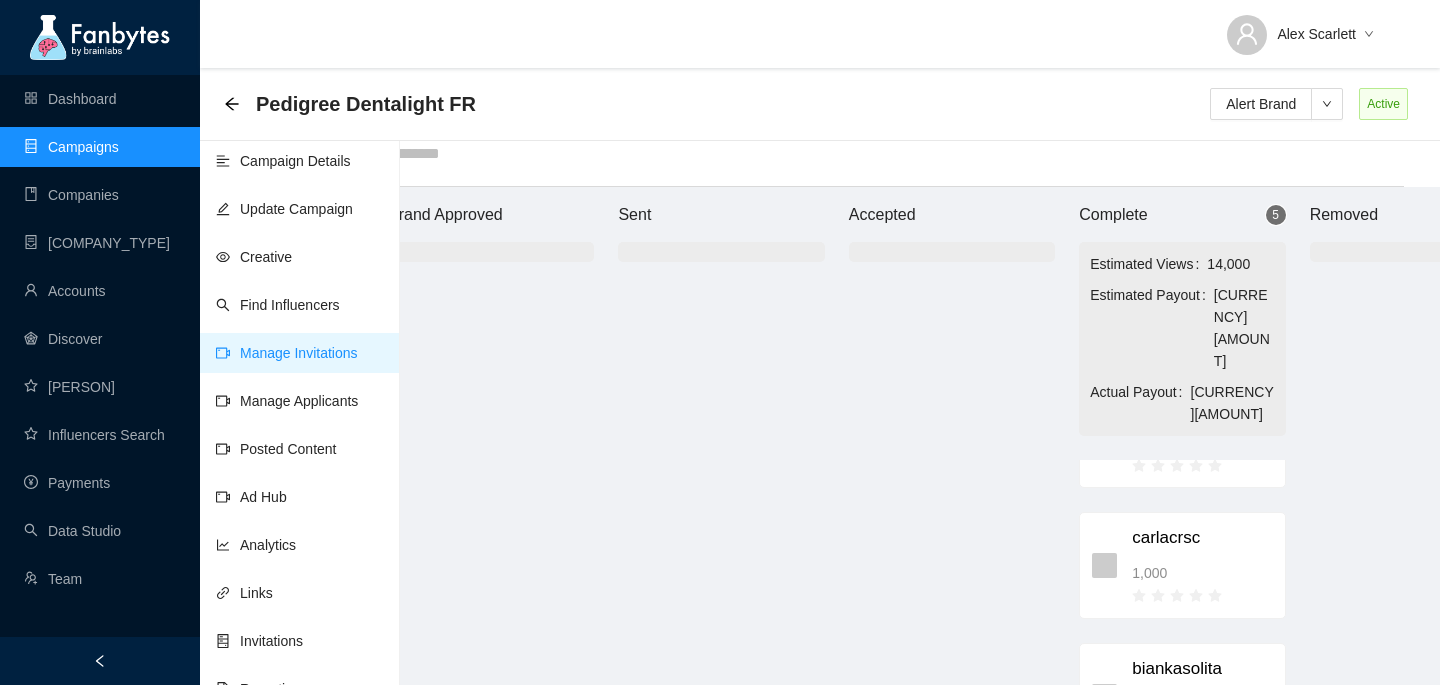 click at bounding box center [721, 485] 